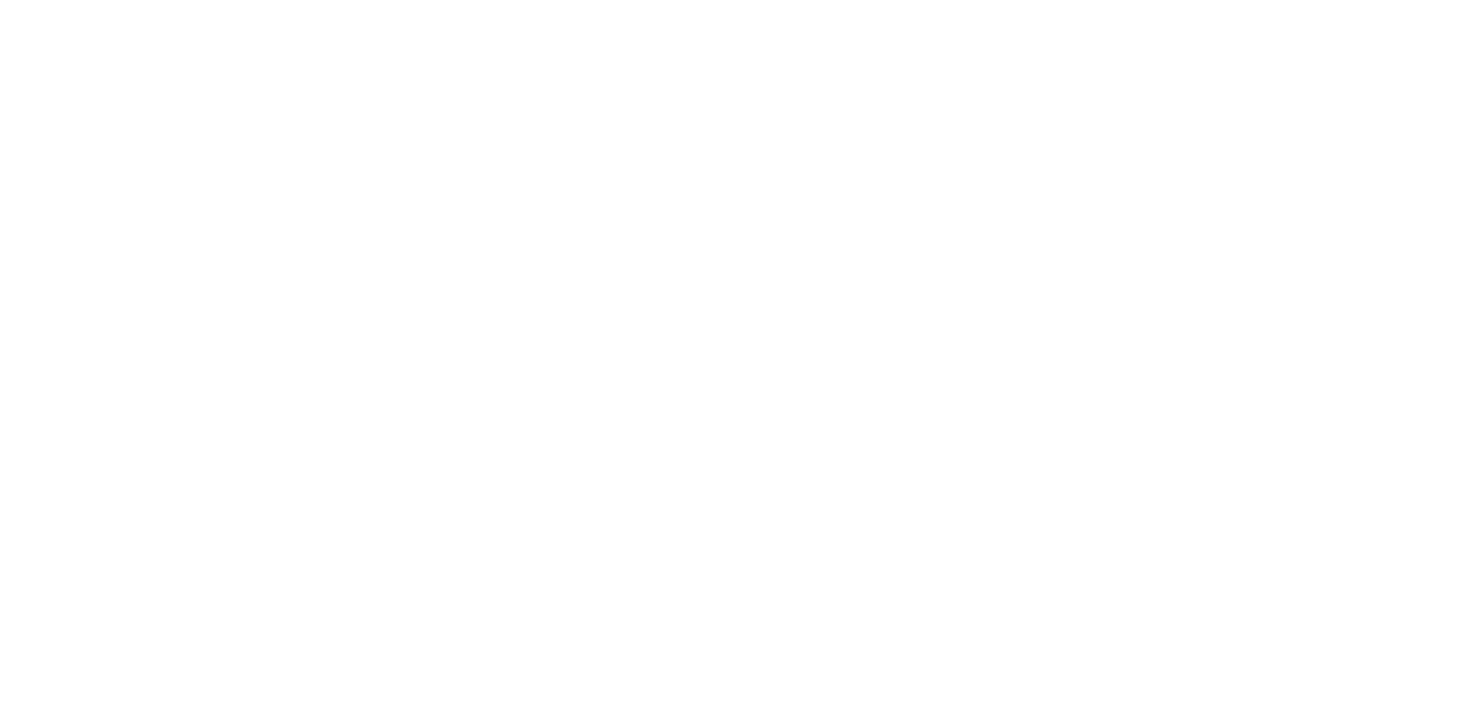 scroll, scrollTop: 0, scrollLeft: 0, axis: both 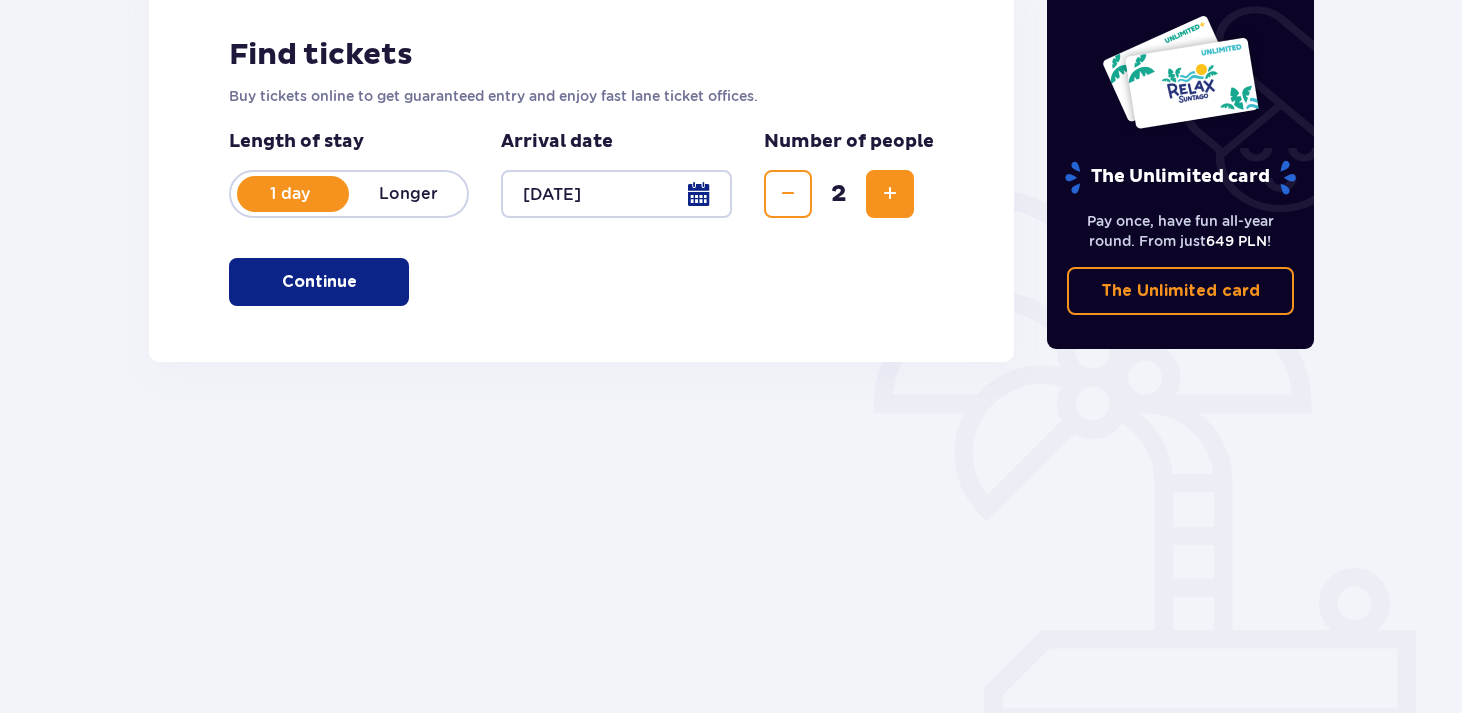 click on "Continue" at bounding box center (319, 282) 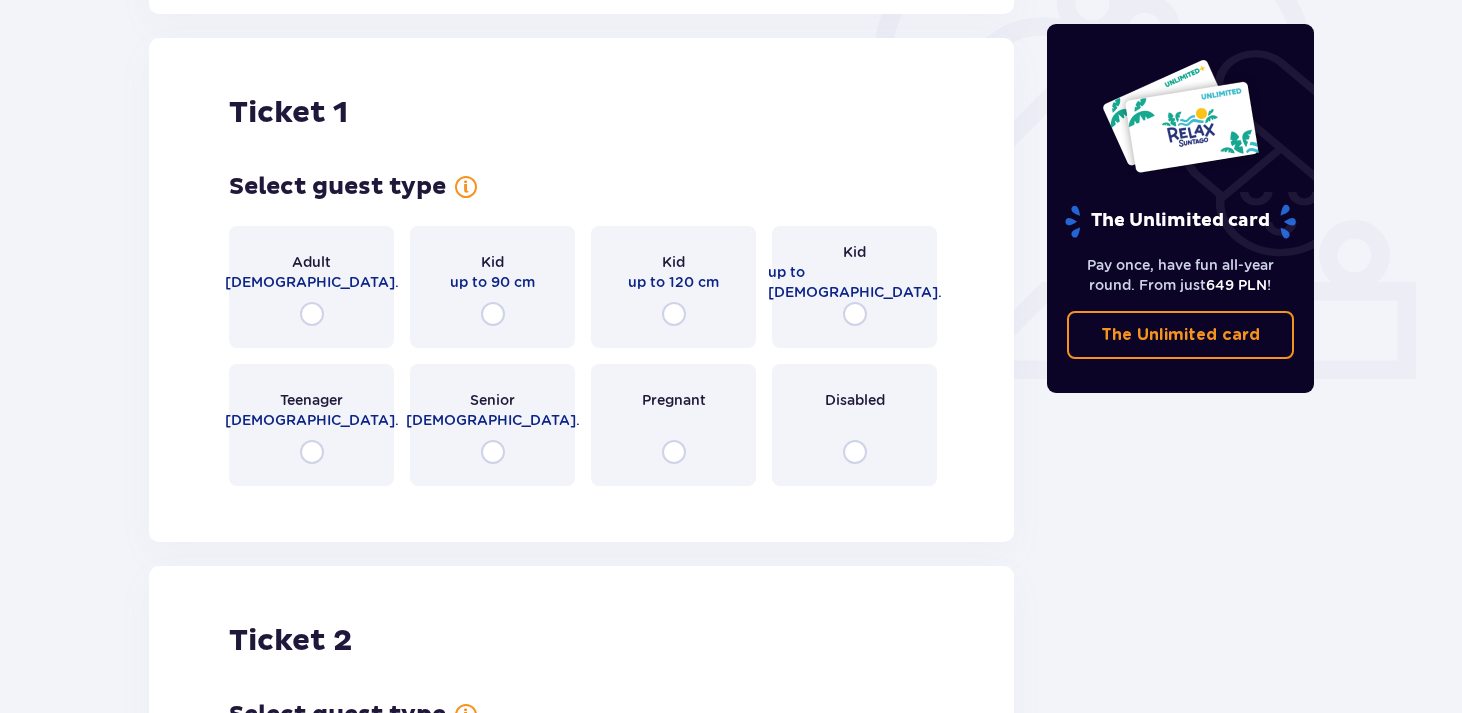 scroll, scrollTop: 668, scrollLeft: 0, axis: vertical 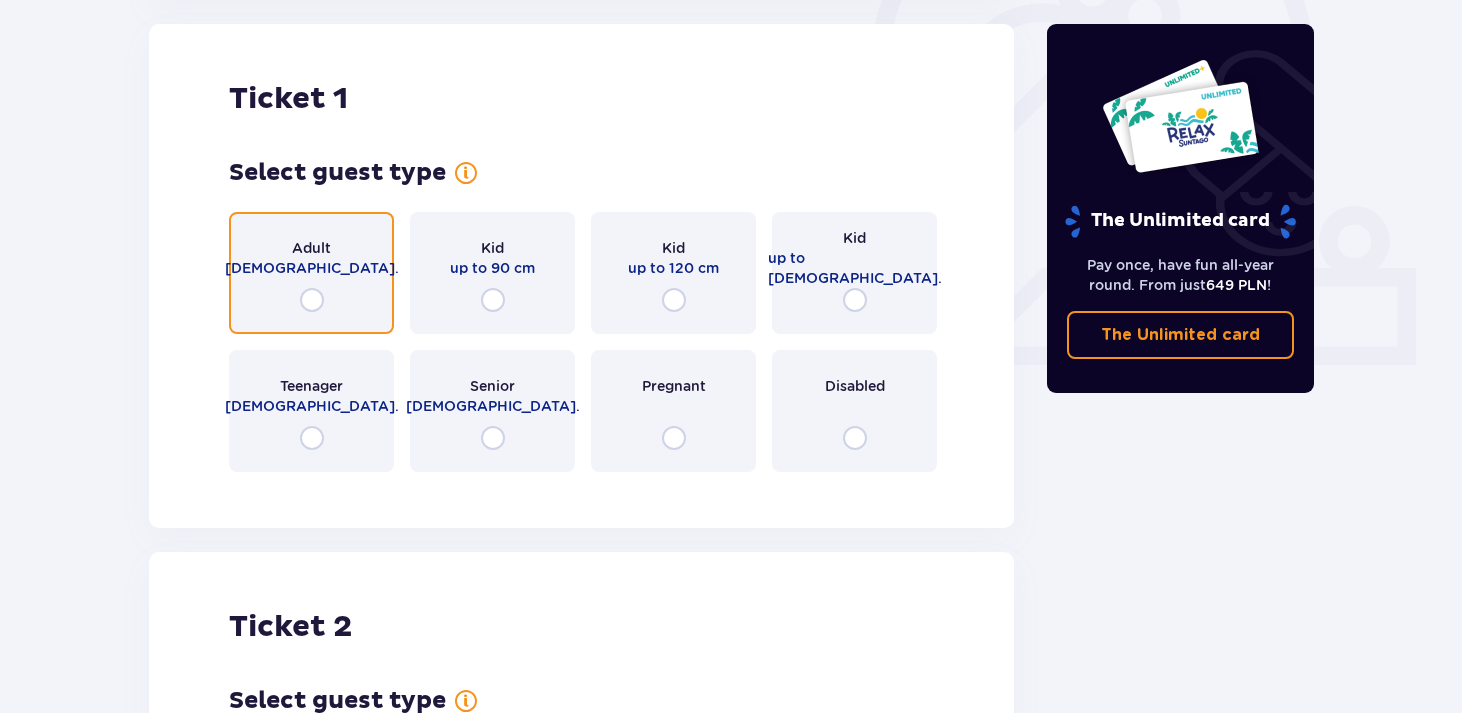 click at bounding box center [312, 300] 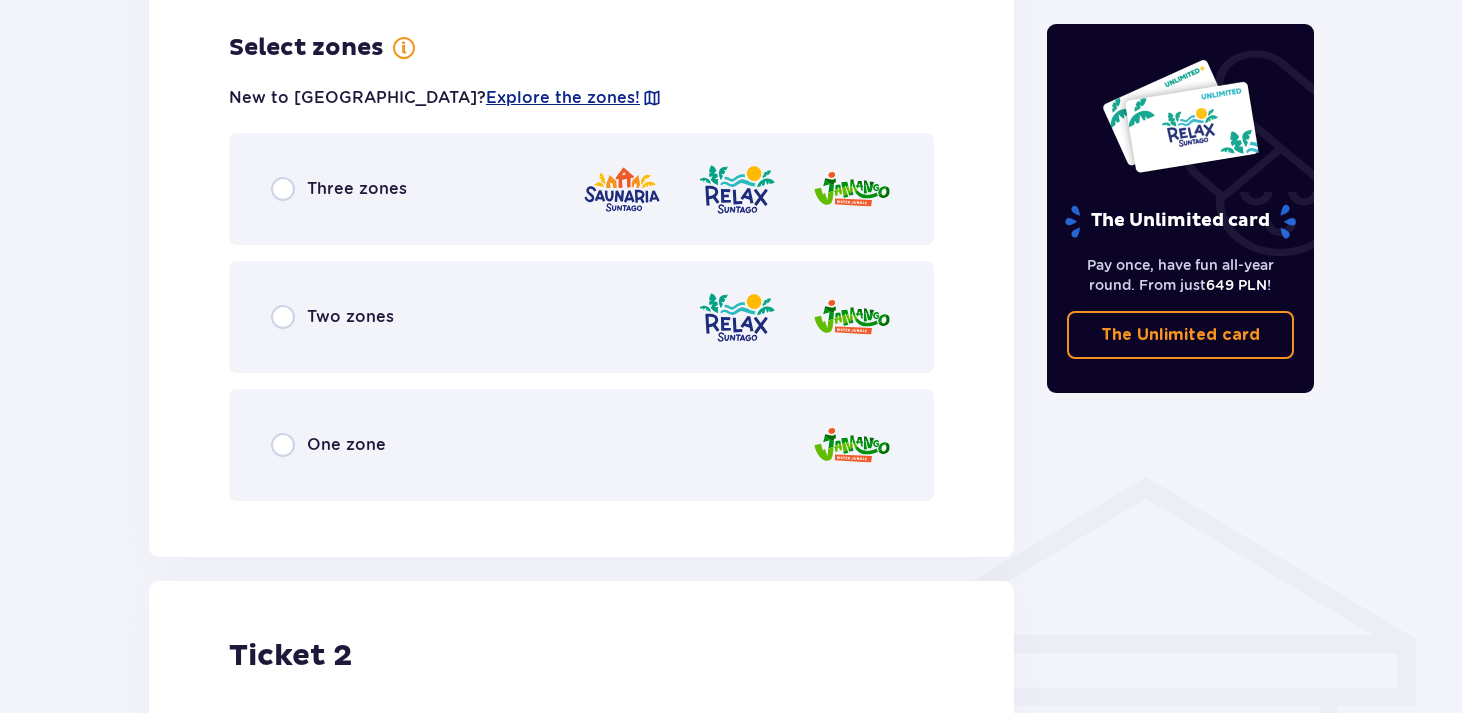 scroll, scrollTop: 1156, scrollLeft: 0, axis: vertical 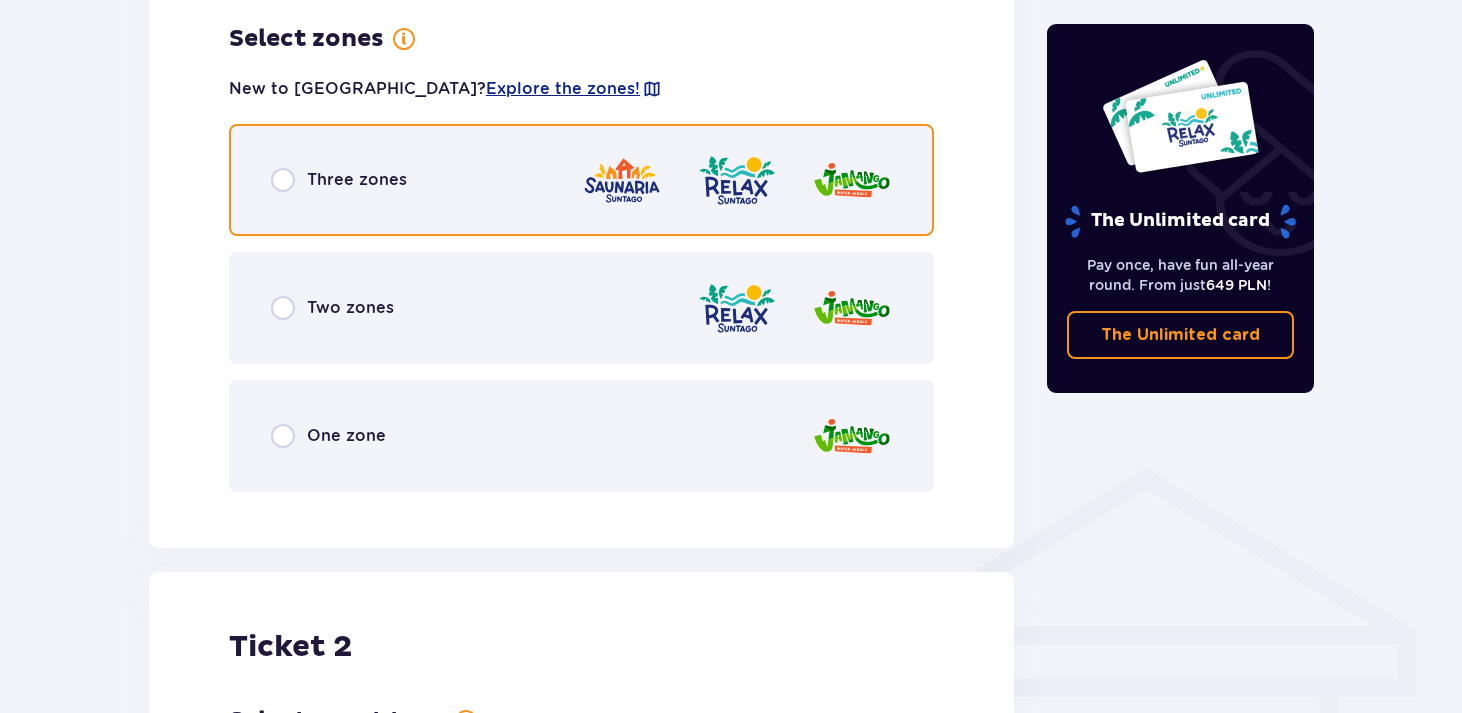 click at bounding box center (283, 180) 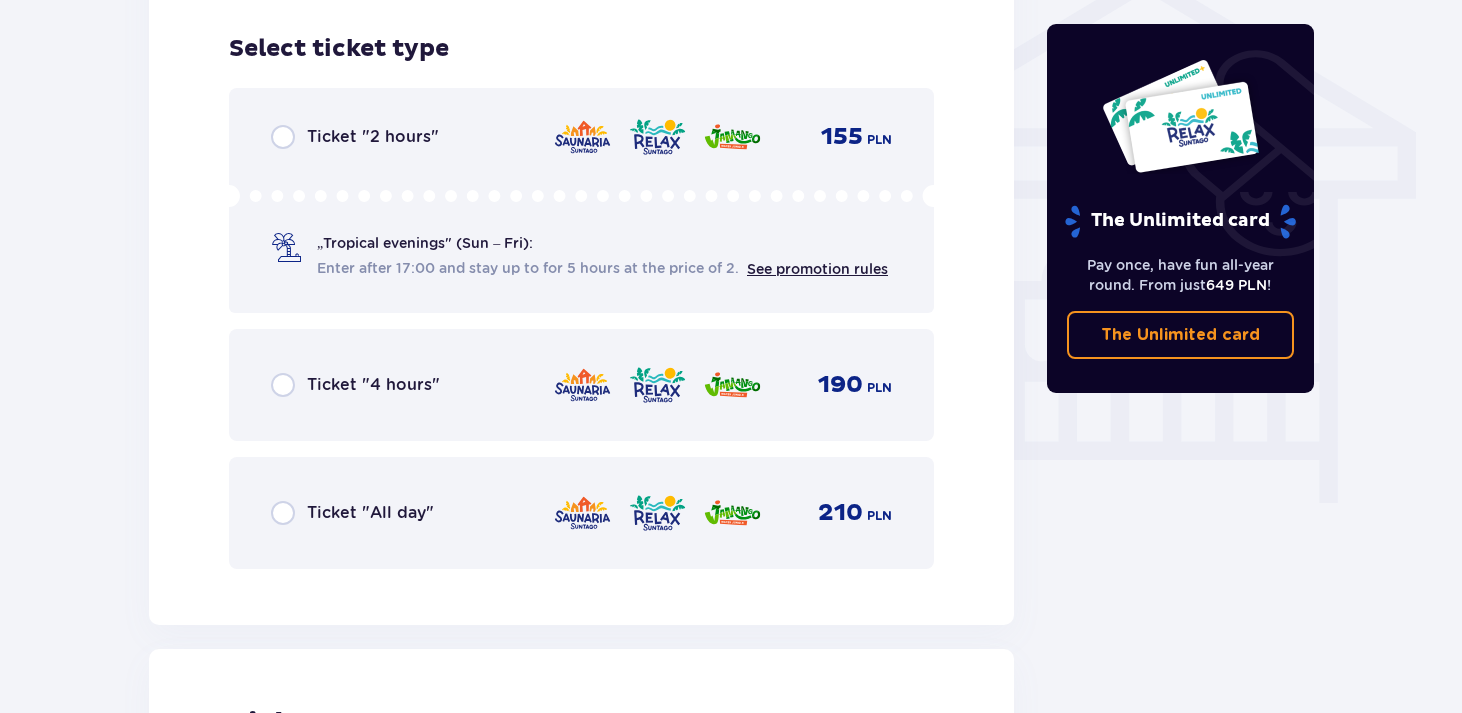 scroll, scrollTop: 1664, scrollLeft: 0, axis: vertical 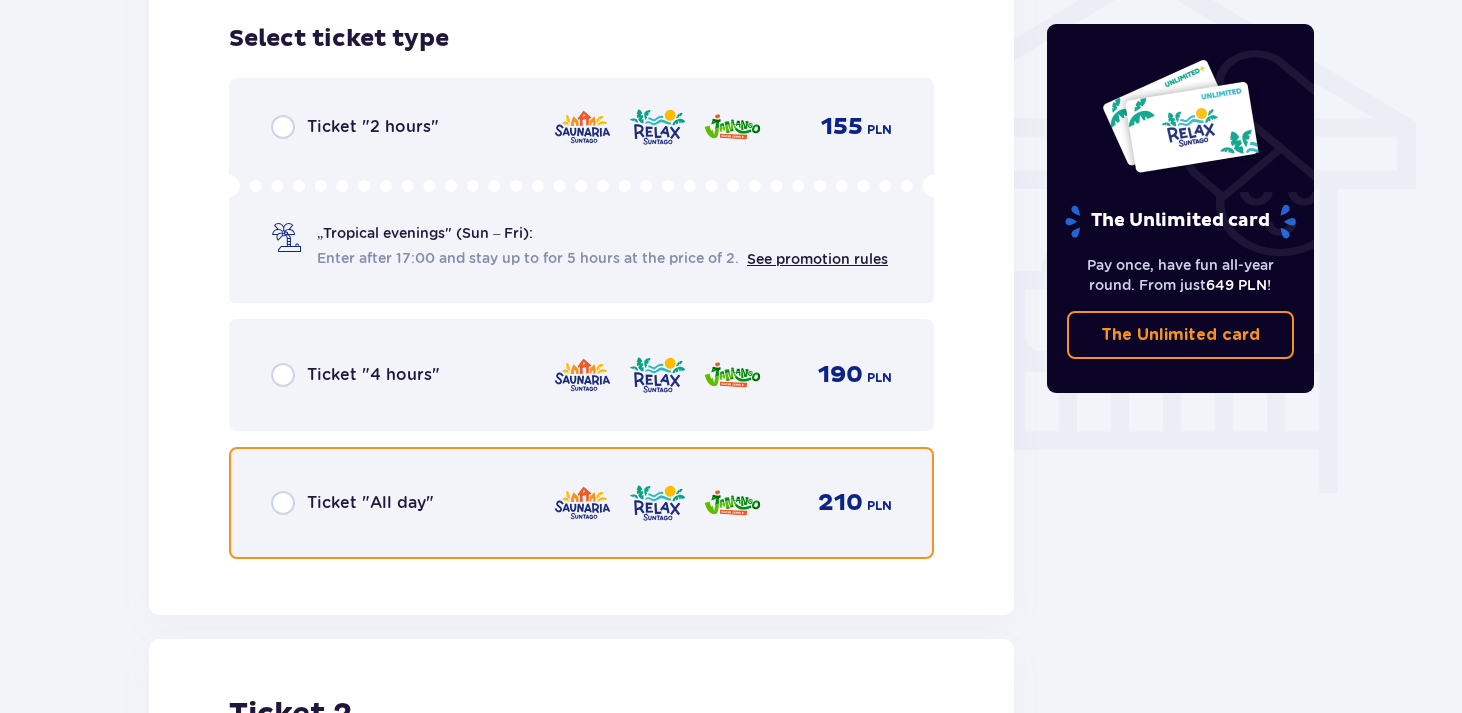 click at bounding box center (283, 503) 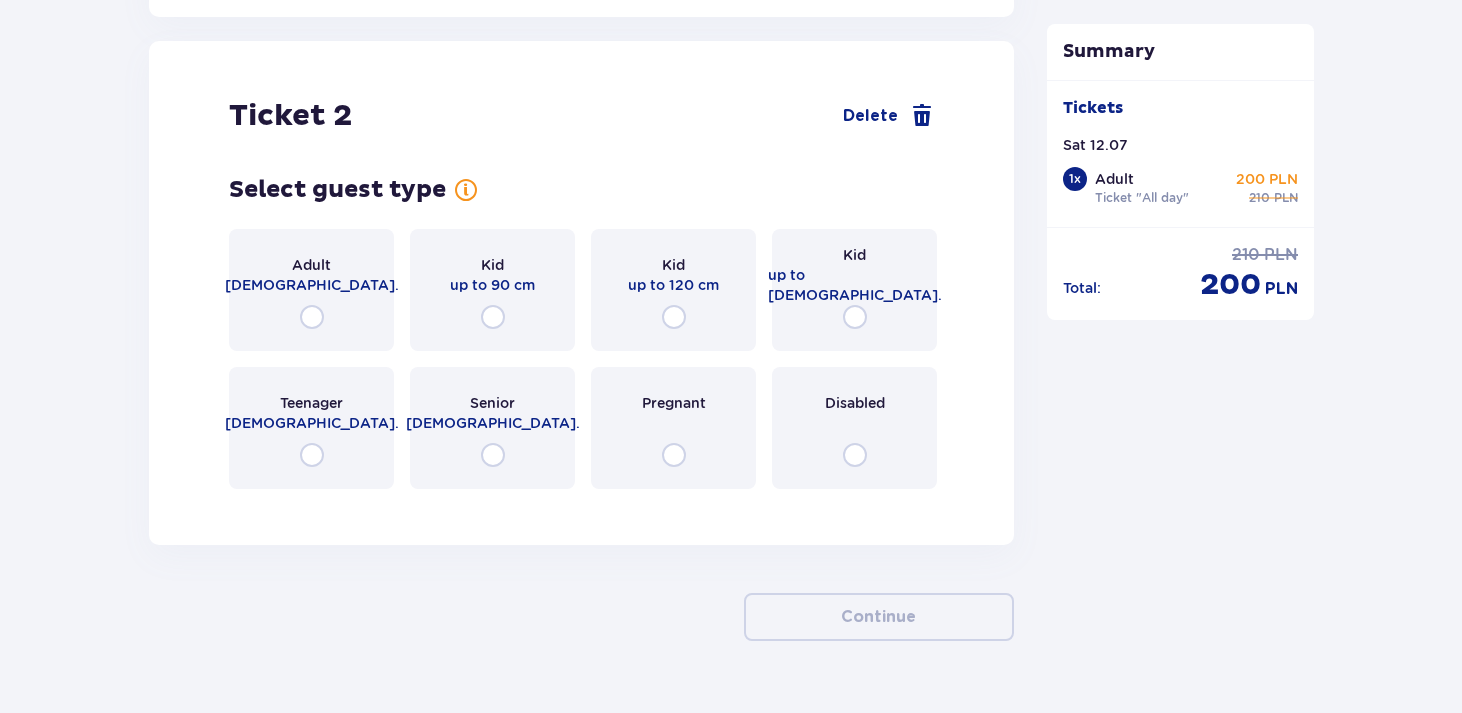 scroll, scrollTop: 2279, scrollLeft: 0, axis: vertical 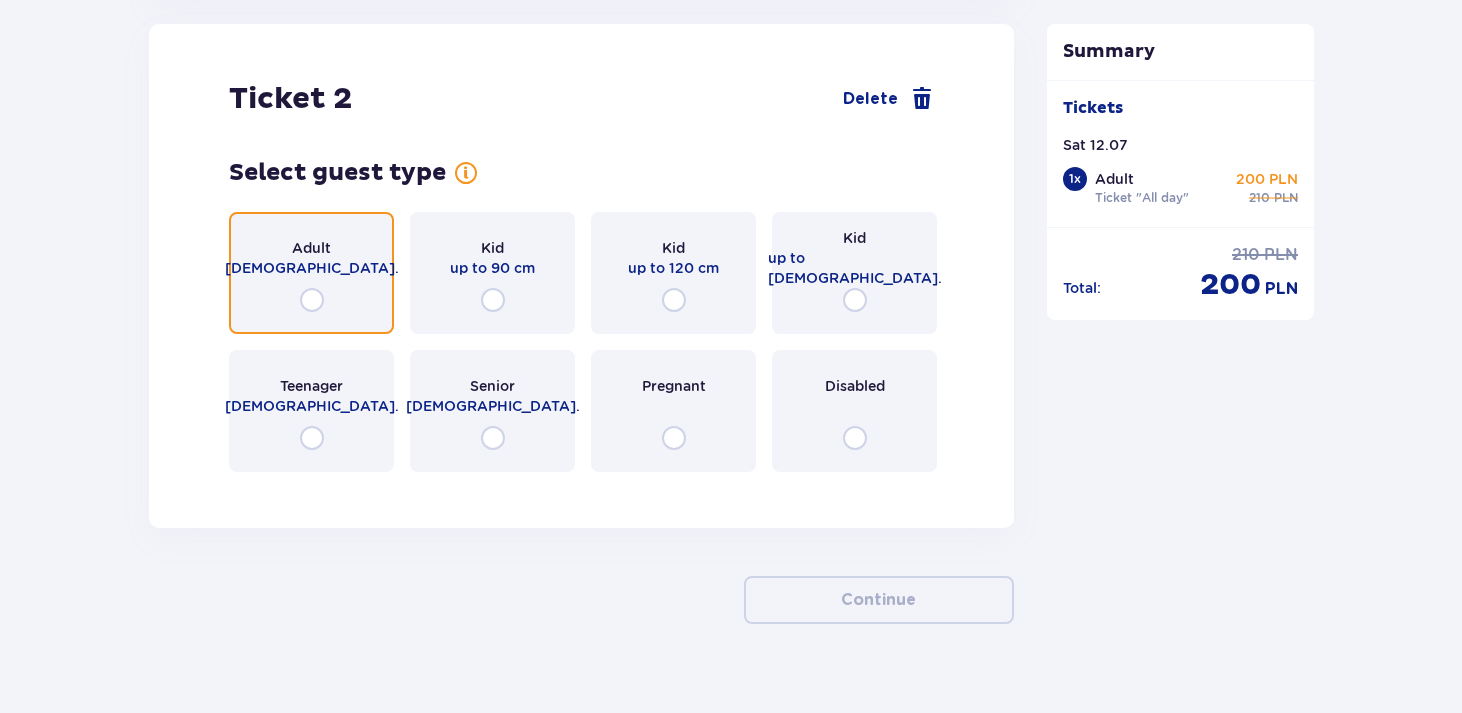 click at bounding box center [312, 300] 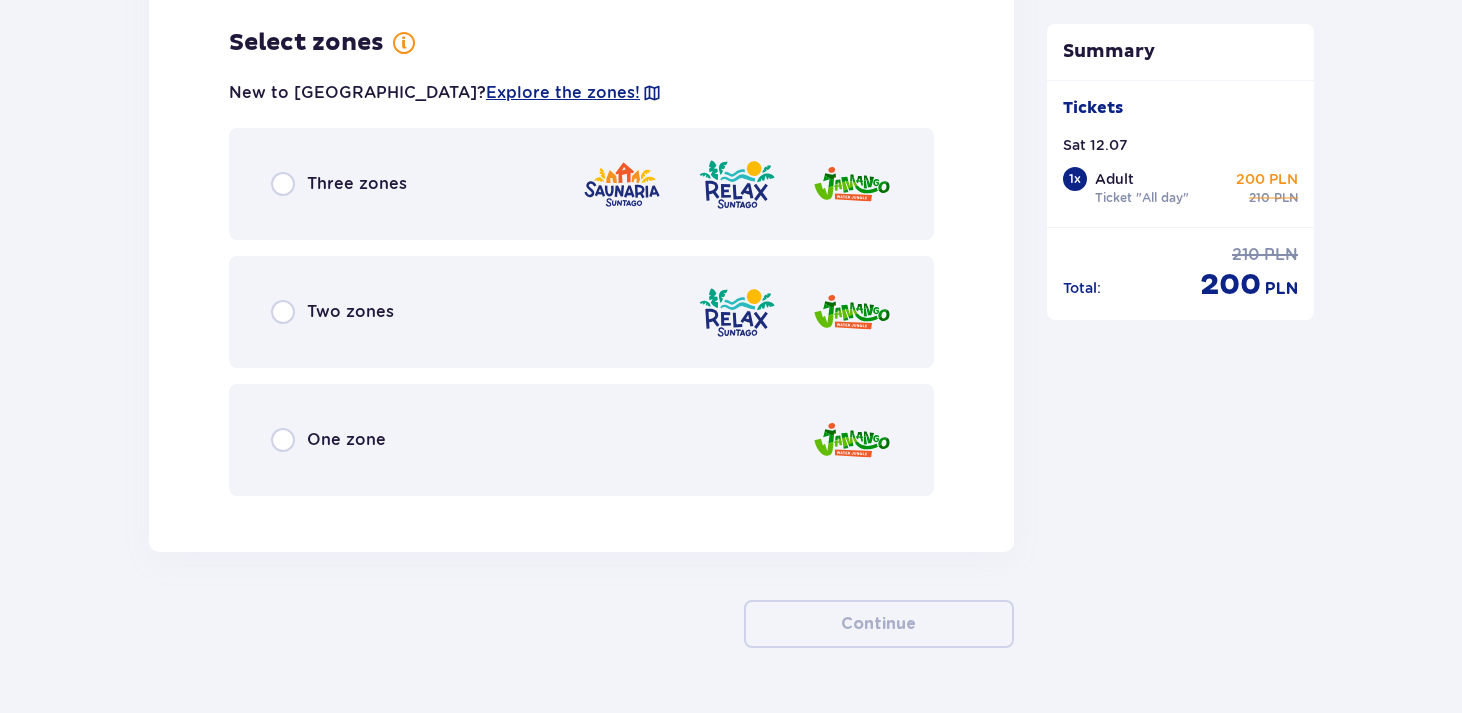 scroll, scrollTop: 2767, scrollLeft: 0, axis: vertical 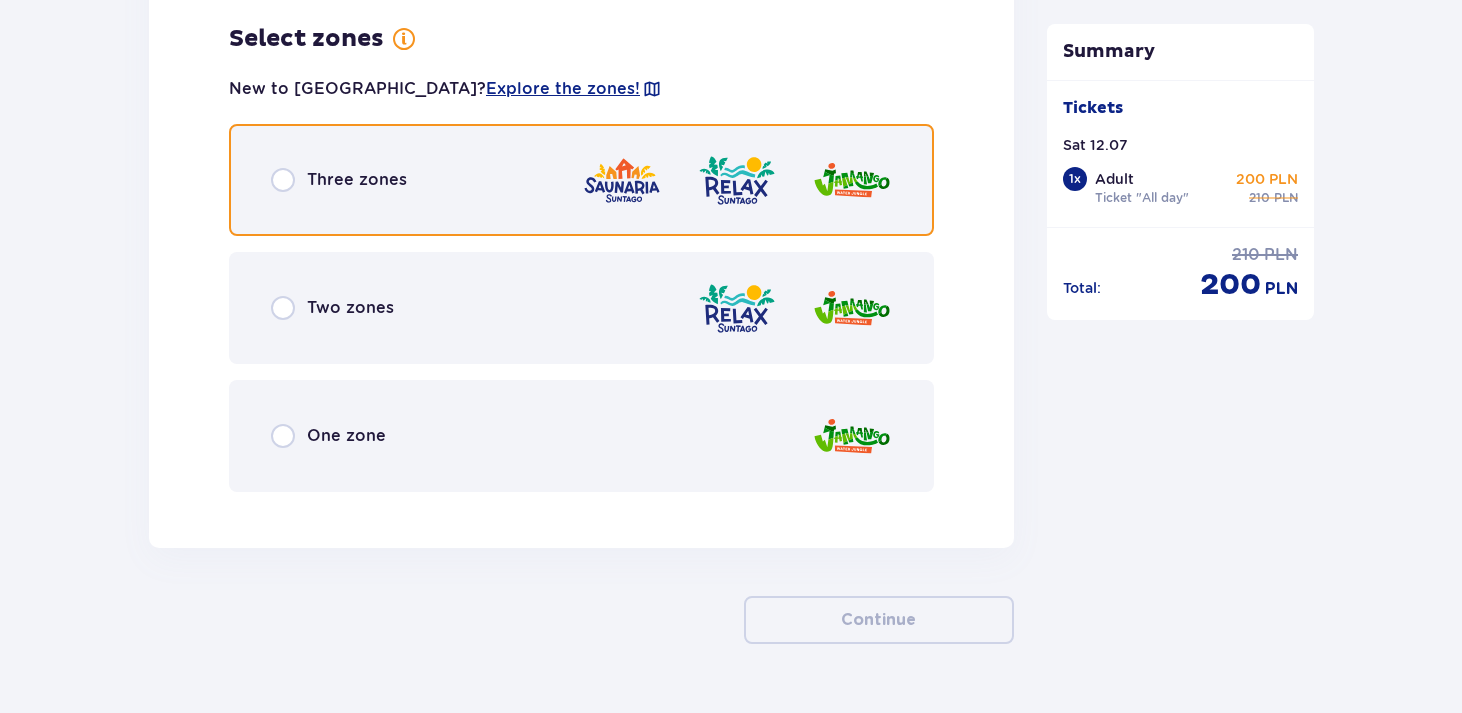 click at bounding box center (283, 180) 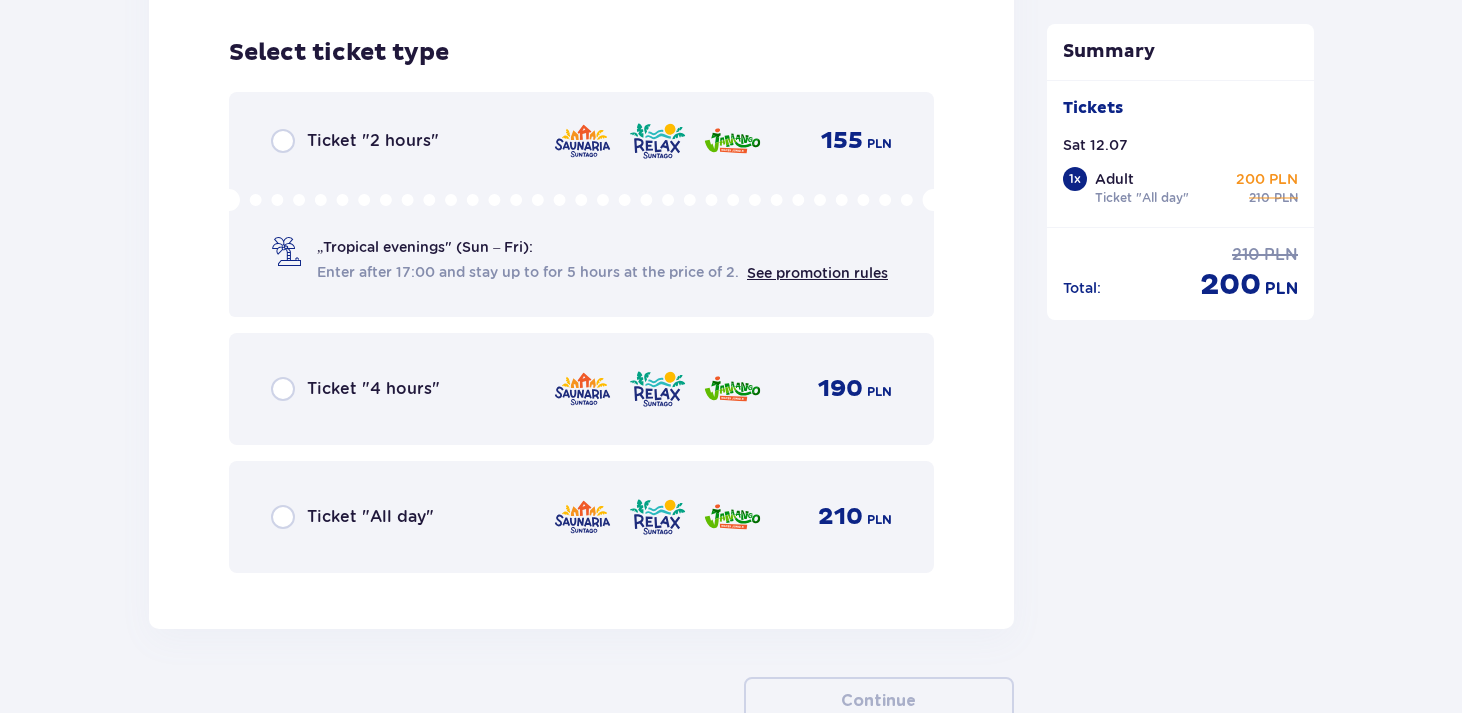 scroll, scrollTop: 3275, scrollLeft: 0, axis: vertical 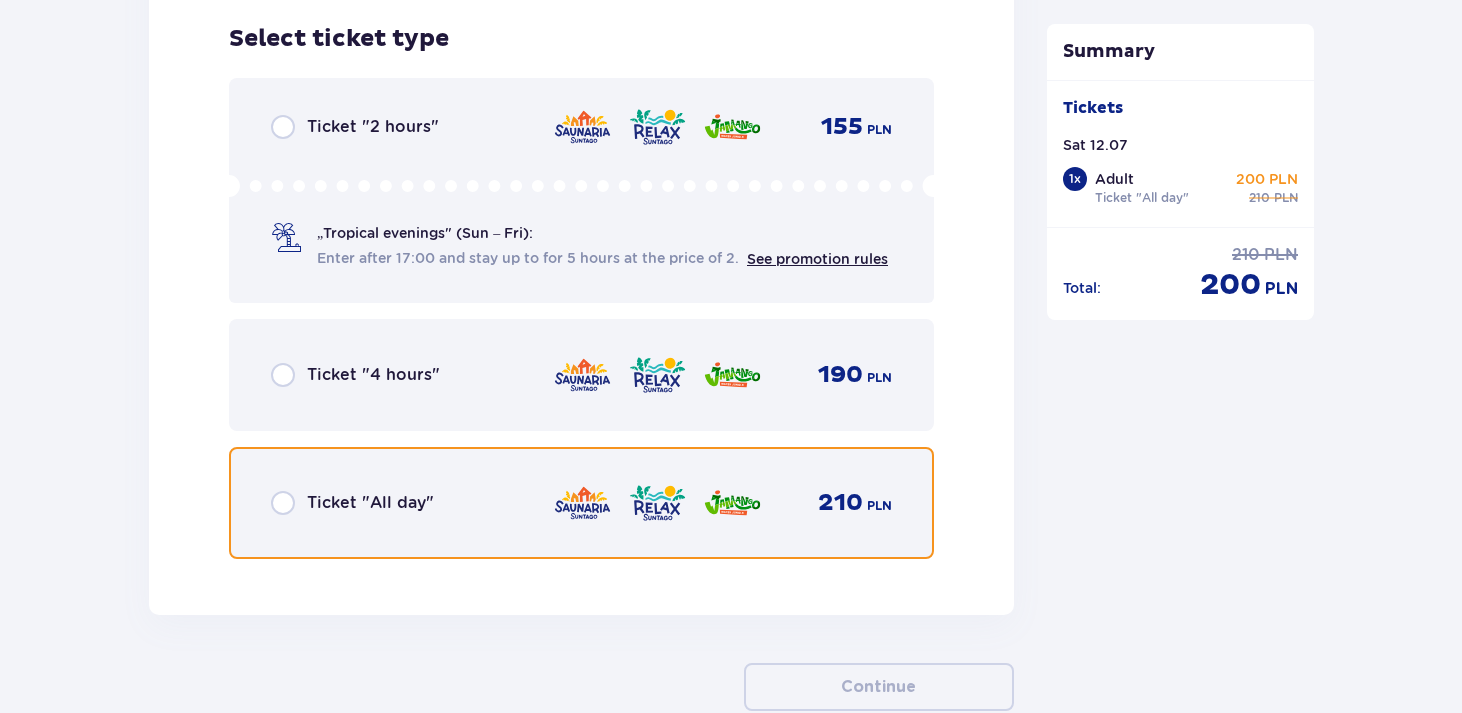 click at bounding box center [283, 503] 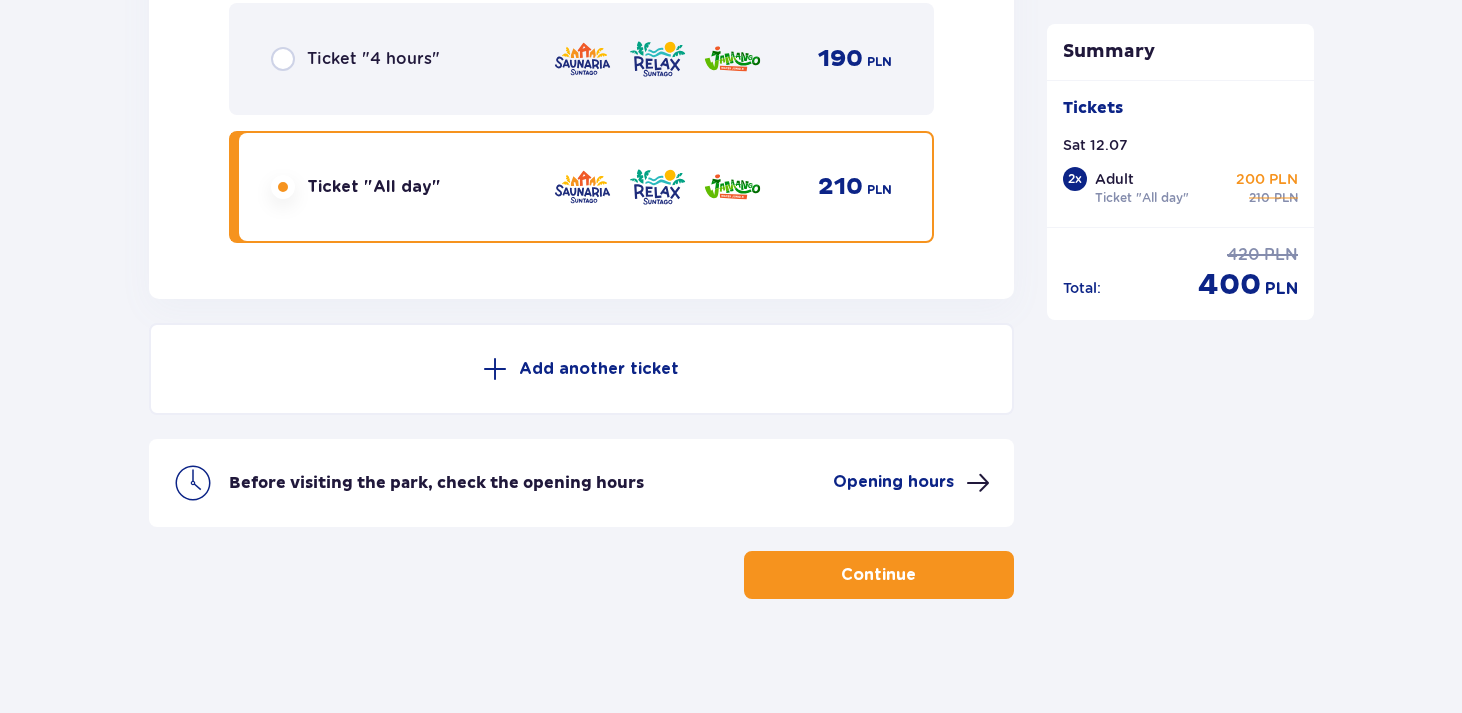 scroll, scrollTop: 3597, scrollLeft: 0, axis: vertical 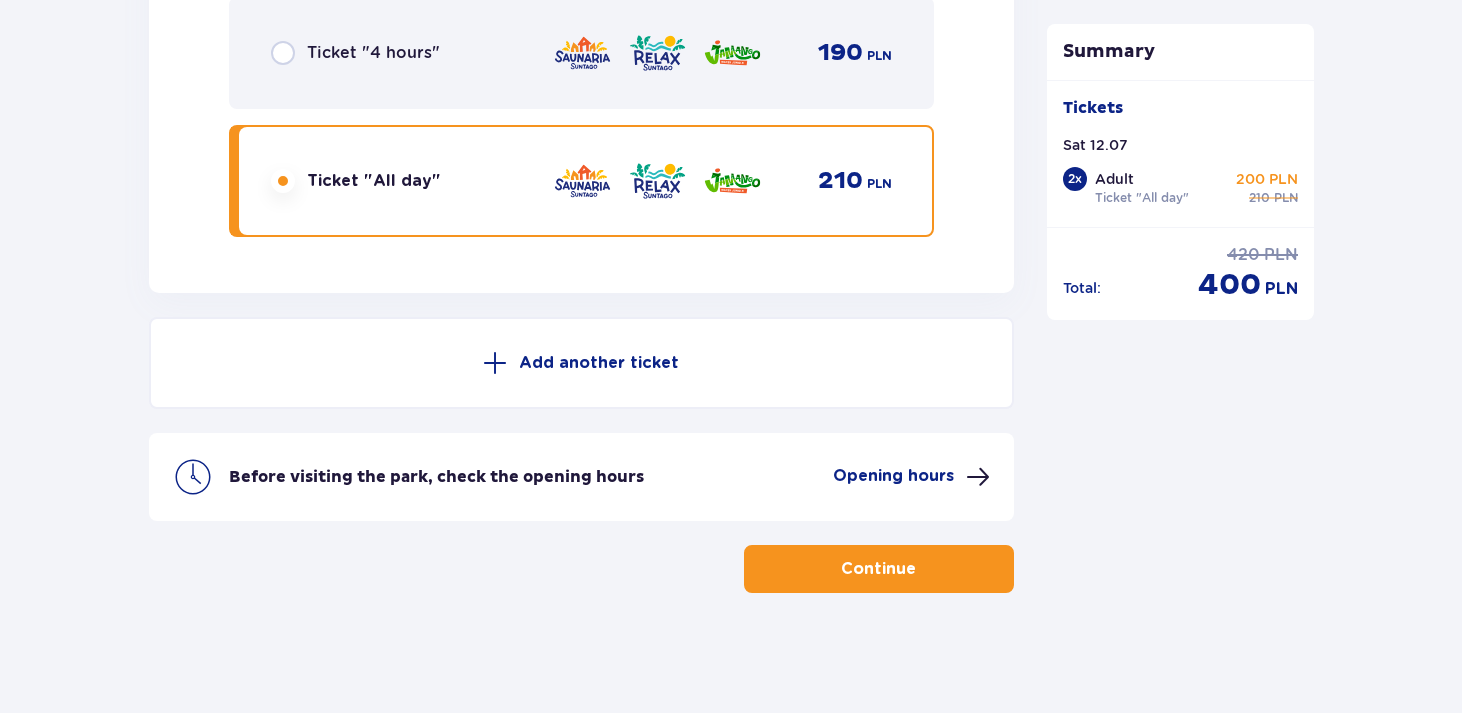 click on "Continue" at bounding box center [878, 569] 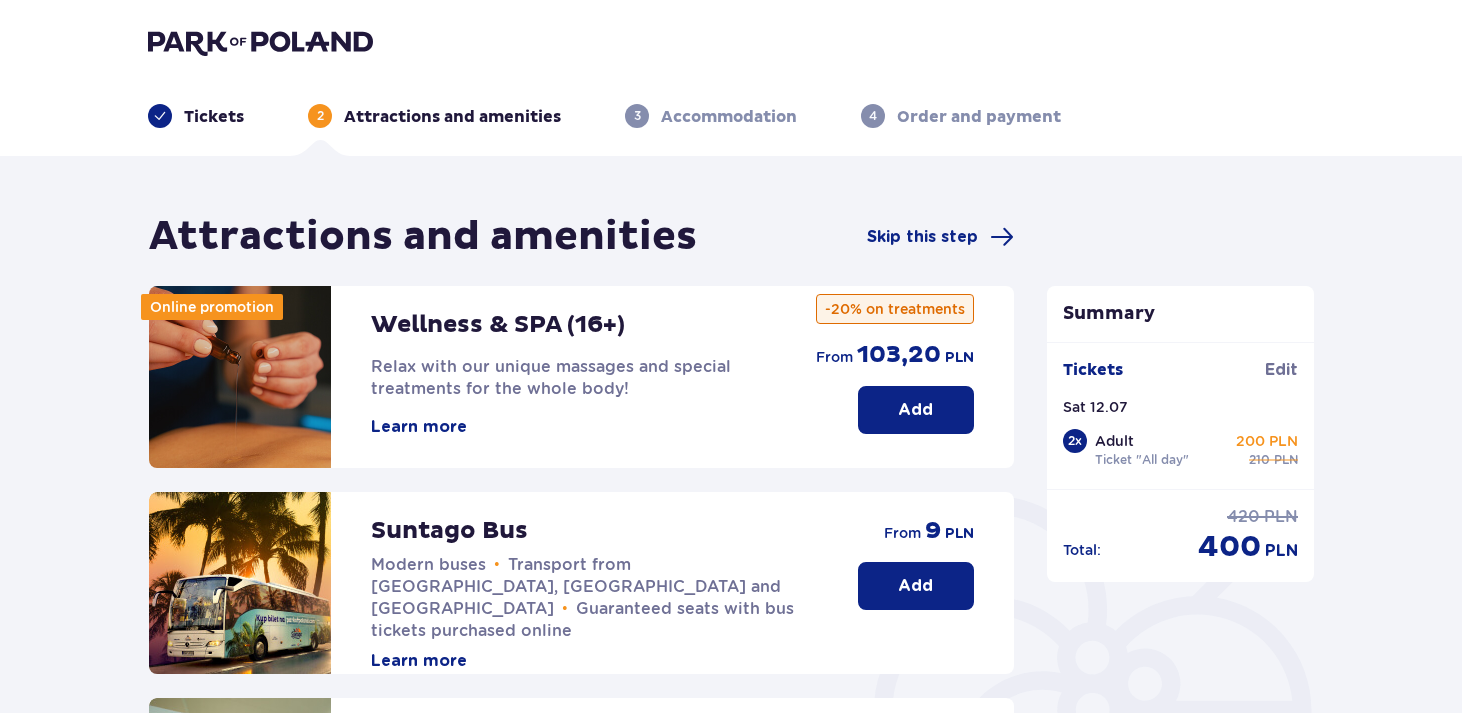 scroll, scrollTop: 306, scrollLeft: 0, axis: vertical 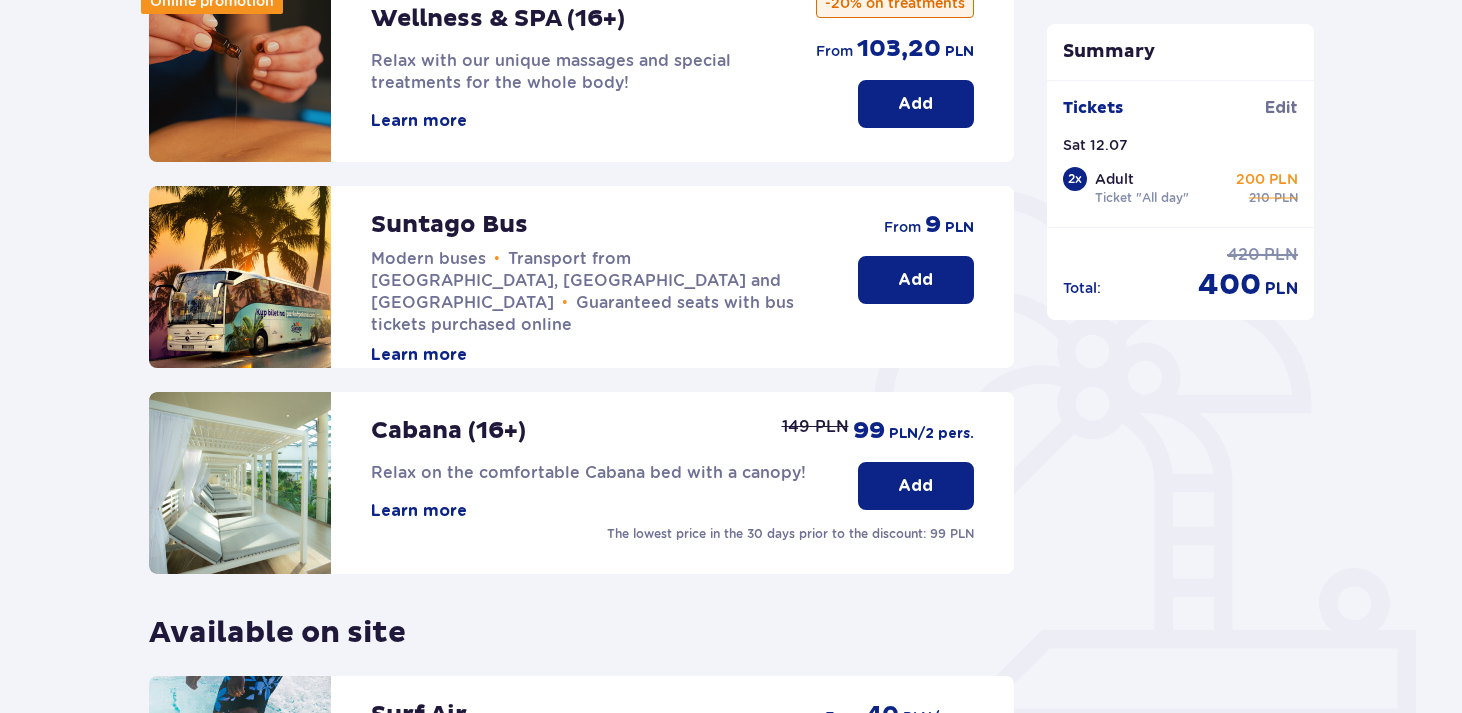 click on "Add" at bounding box center (916, 280) 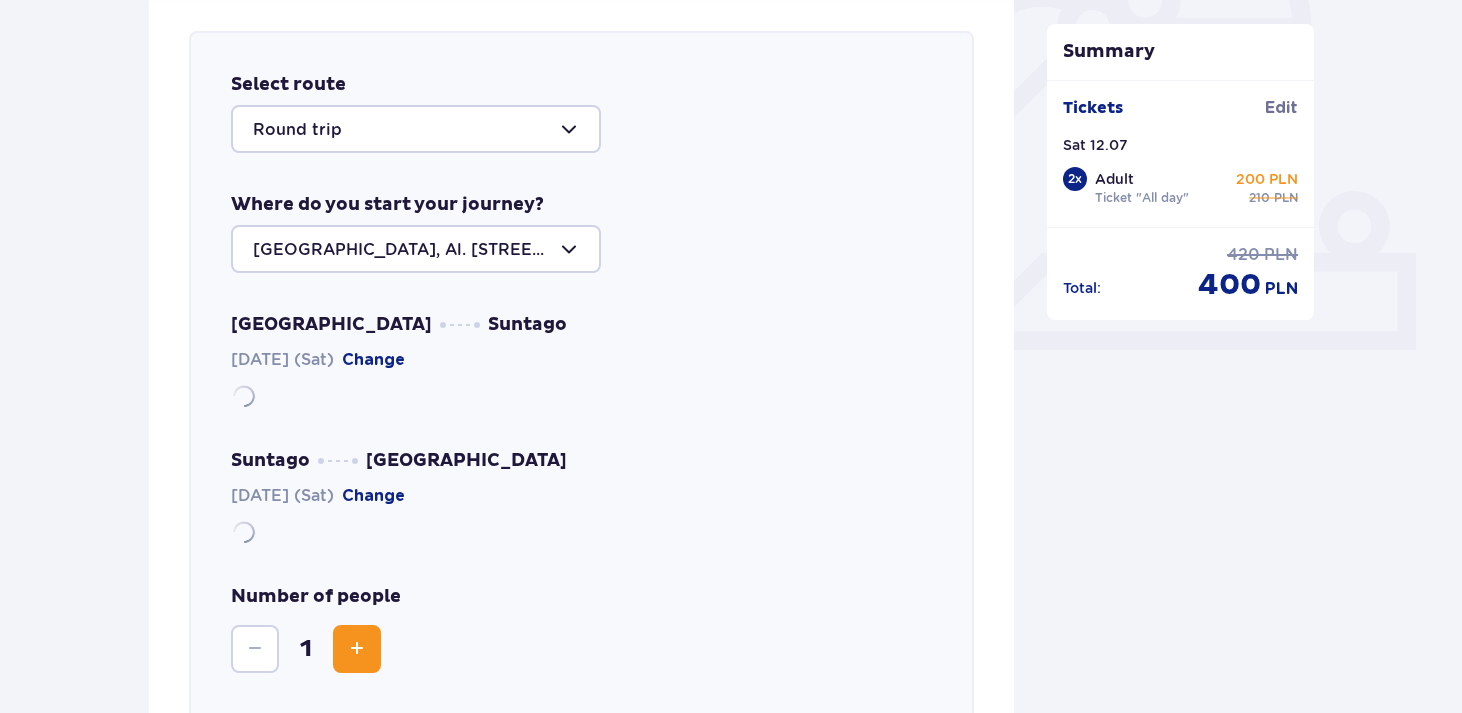 scroll, scrollTop: 690, scrollLeft: 0, axis: vertical 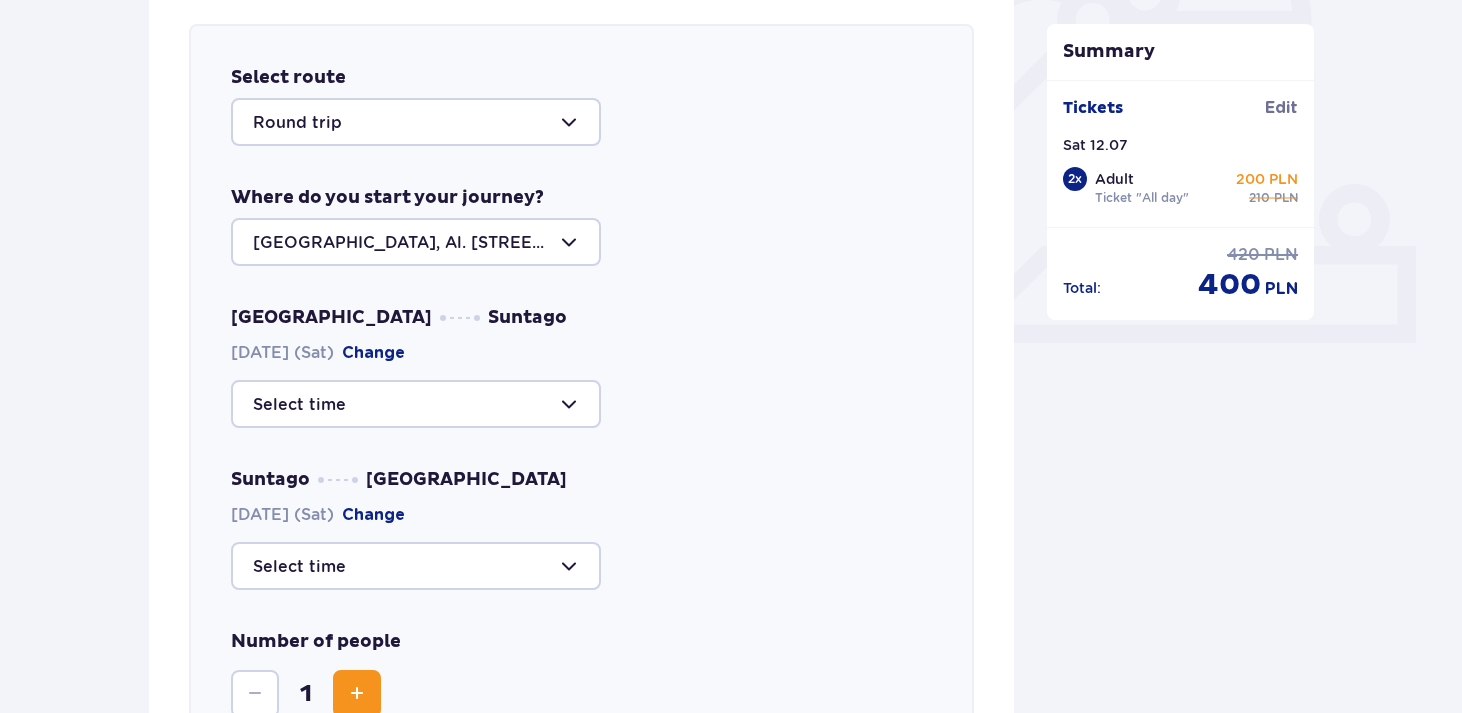 click at bounding box center [416, 404] 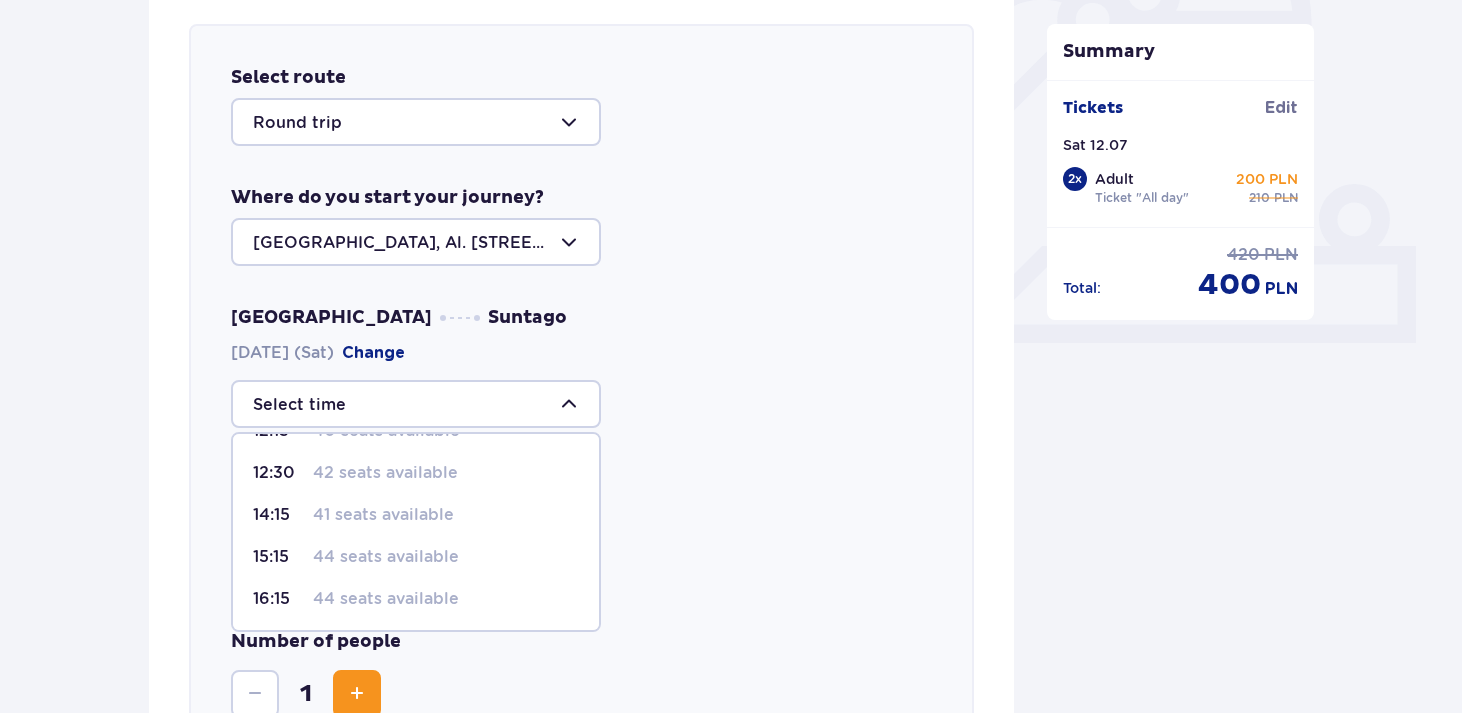 scroll, scrollTop: 163, scrollLeft: 0, axis: vertical 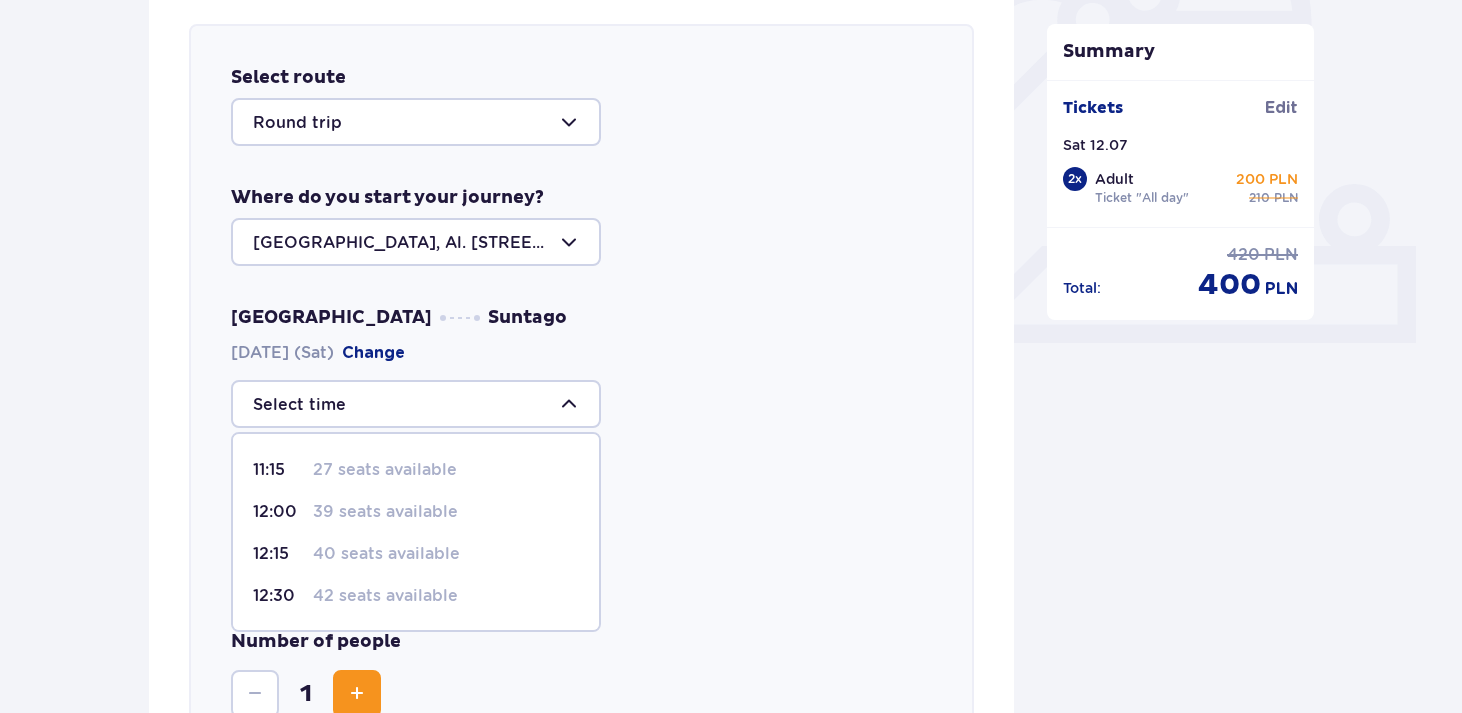 click on "39 seats available" at bounding box center [385, 512] 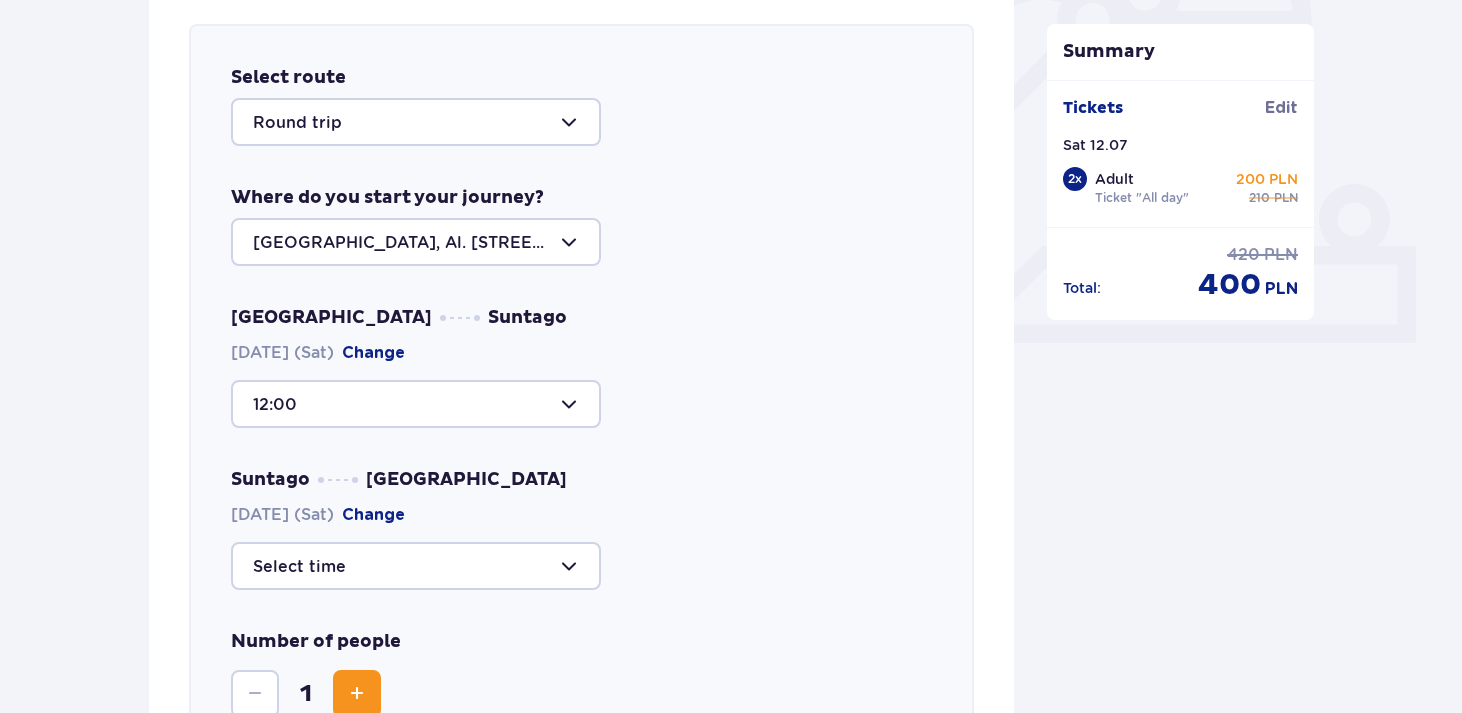 click at bounding box center (416, 566) 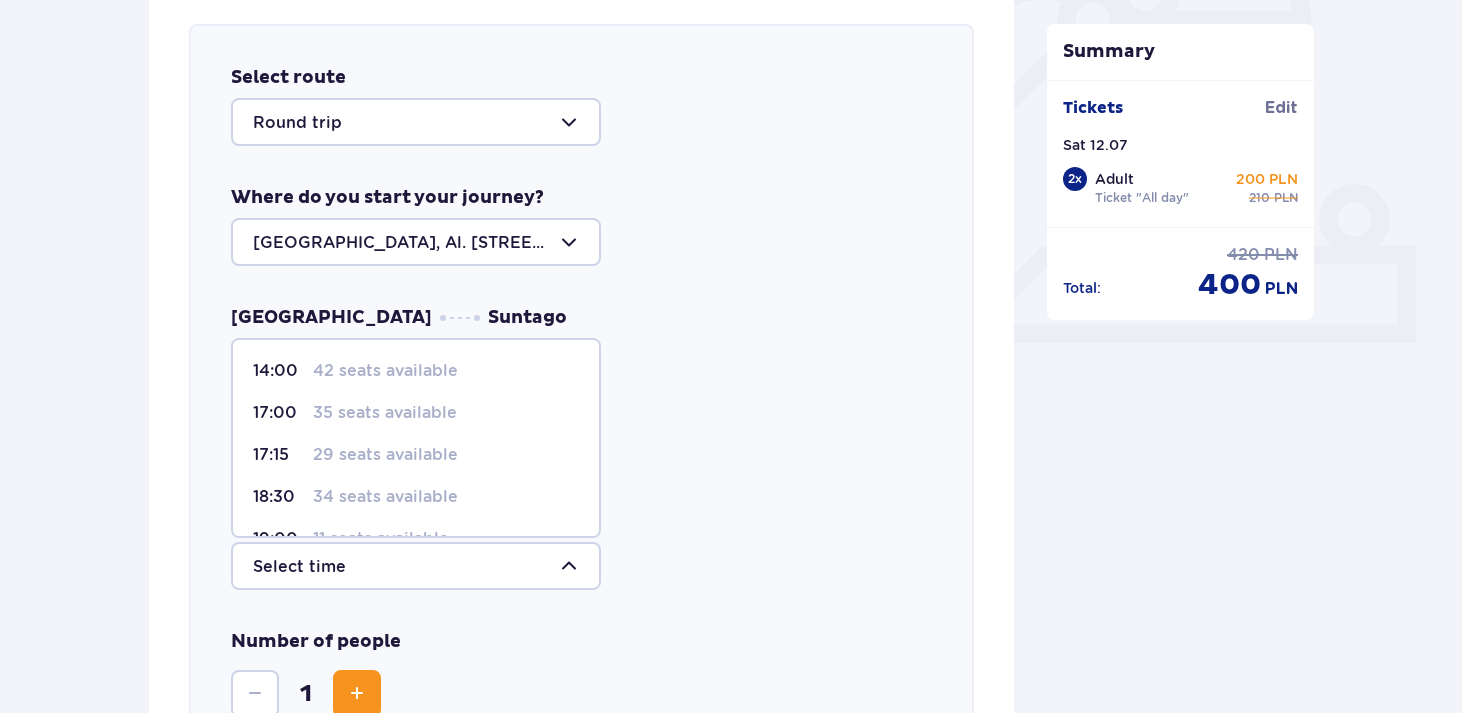 scroll, scrollTop: 202, scrollLeft: 0, axis: vertical 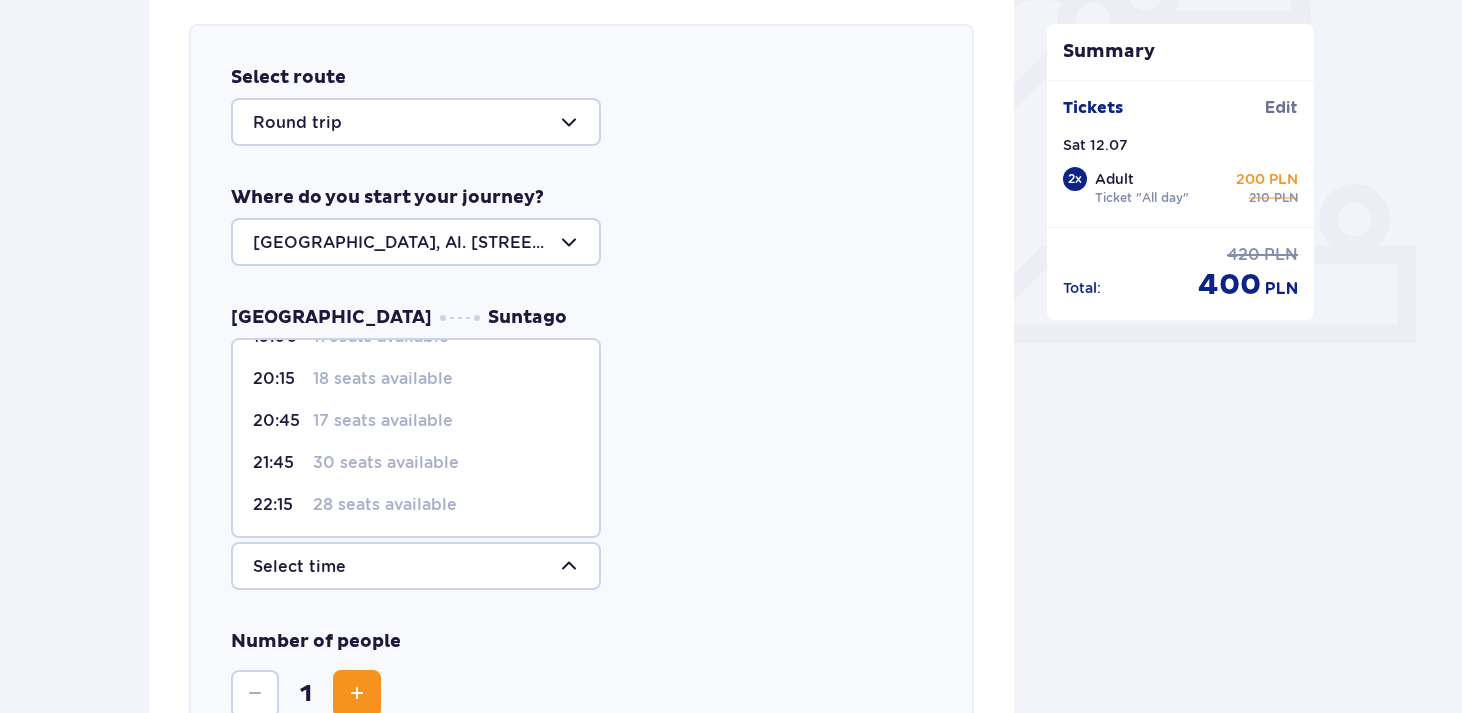 click on "30 seats available" at bounding box center (386, 463) 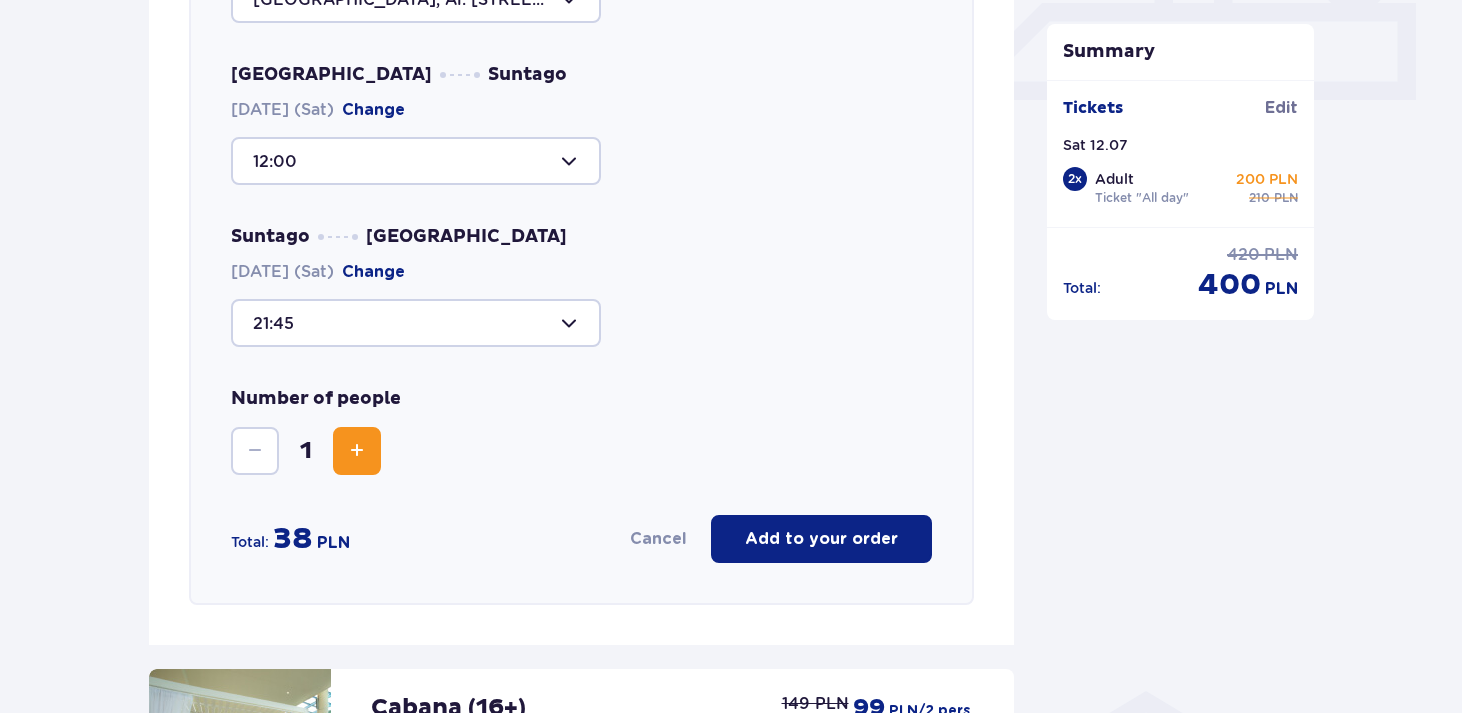 scroll, scrollTop: 935, scrollLeft: 0, axis: vertical 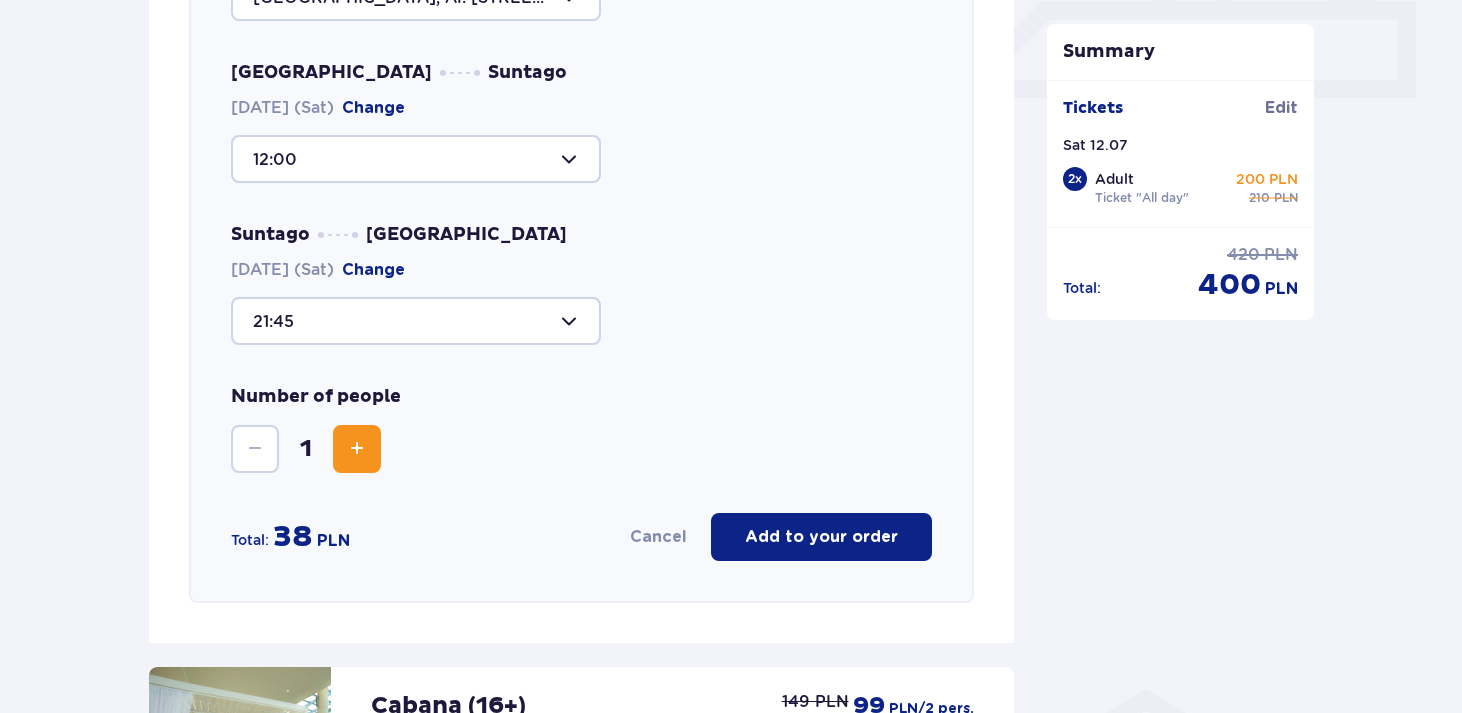 click at bounding box center [357, 449] 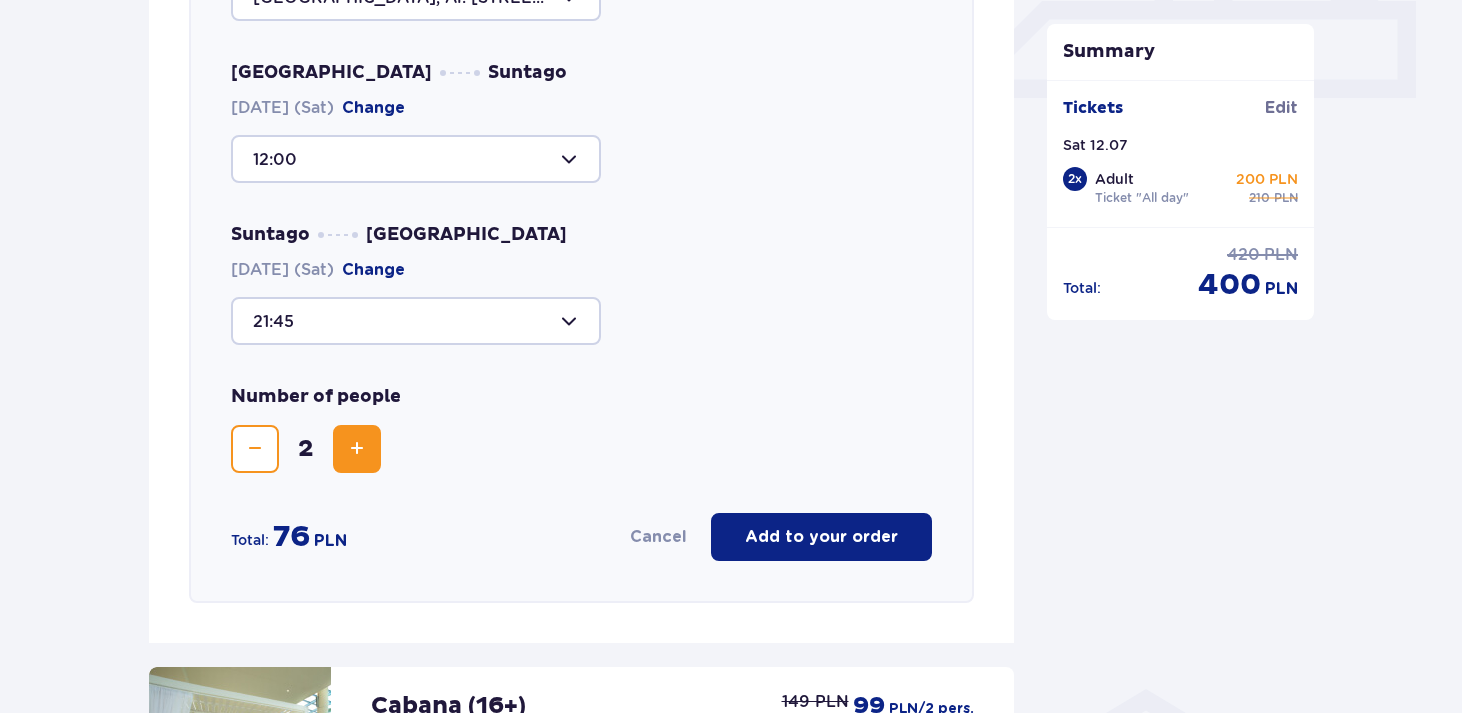 click on "Add to your order" at bounding box center [821, 537] 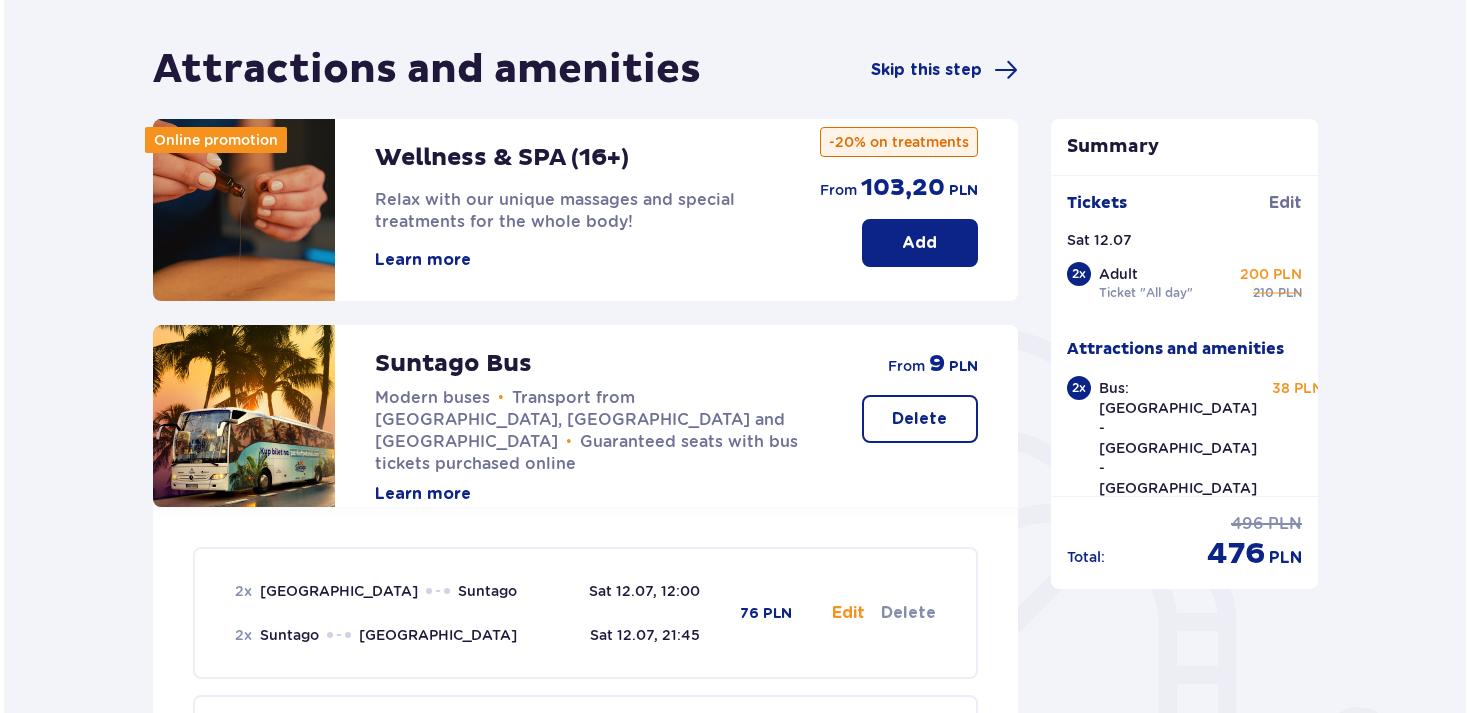 scroll, scrollTop: 0, scrollLeft: 0, axis: both 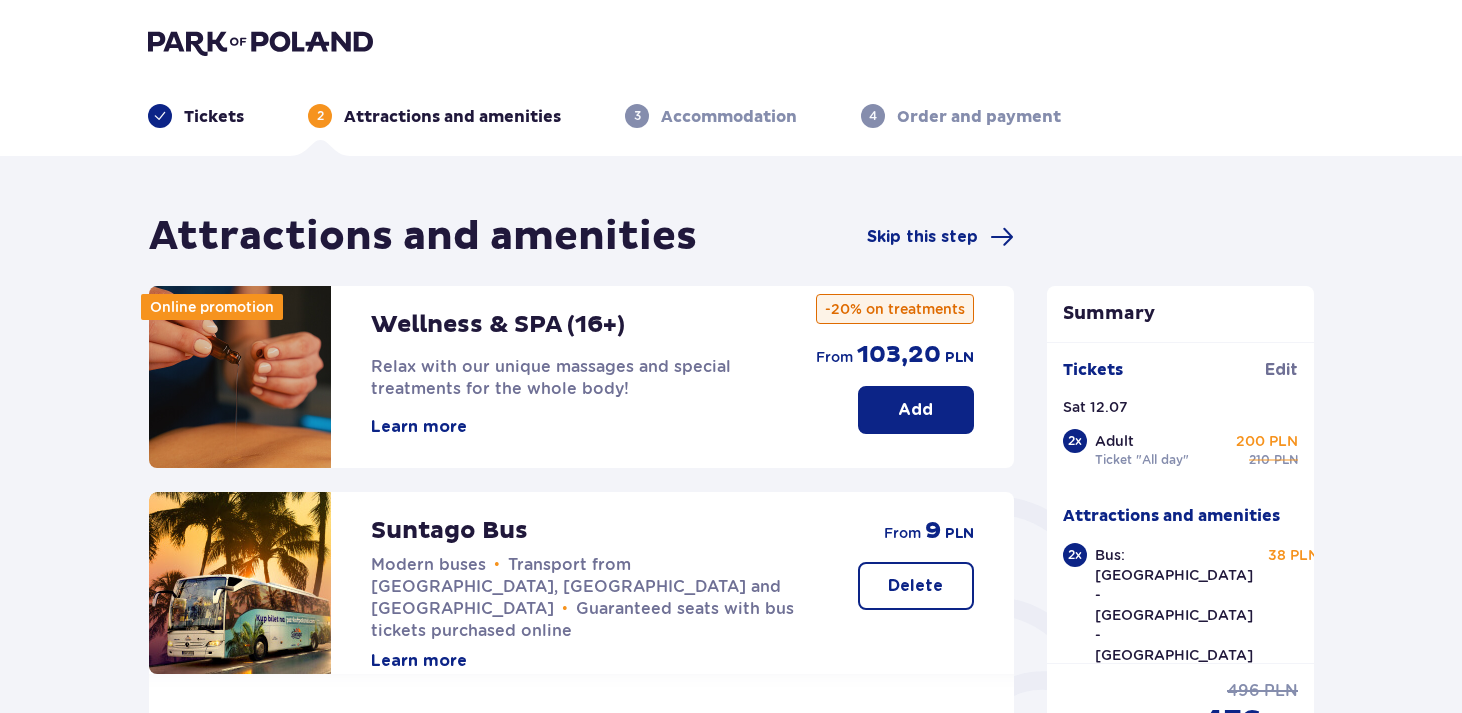 click on "Learn more" at bounding box center (419, 427) 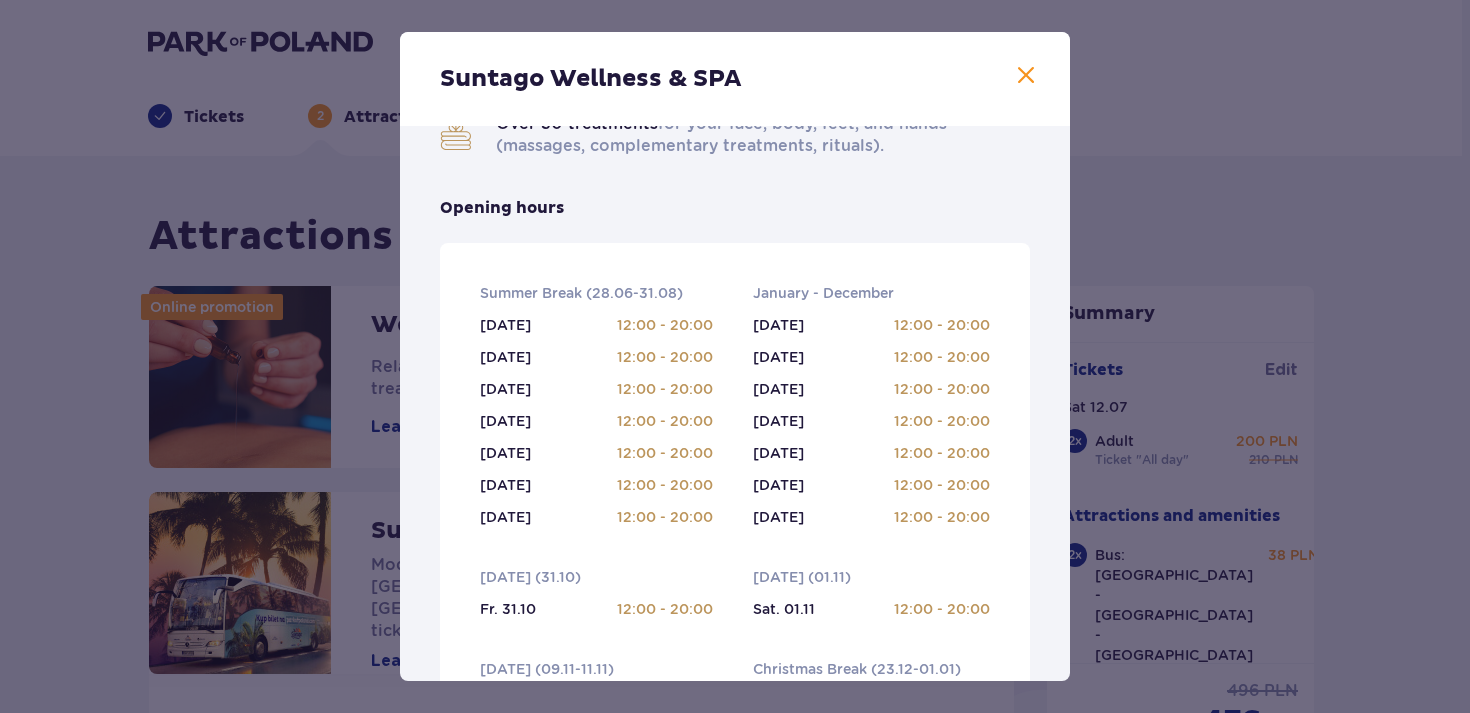 scroll, scrollTop: 316, scrollLeft: 0, axis: vertical 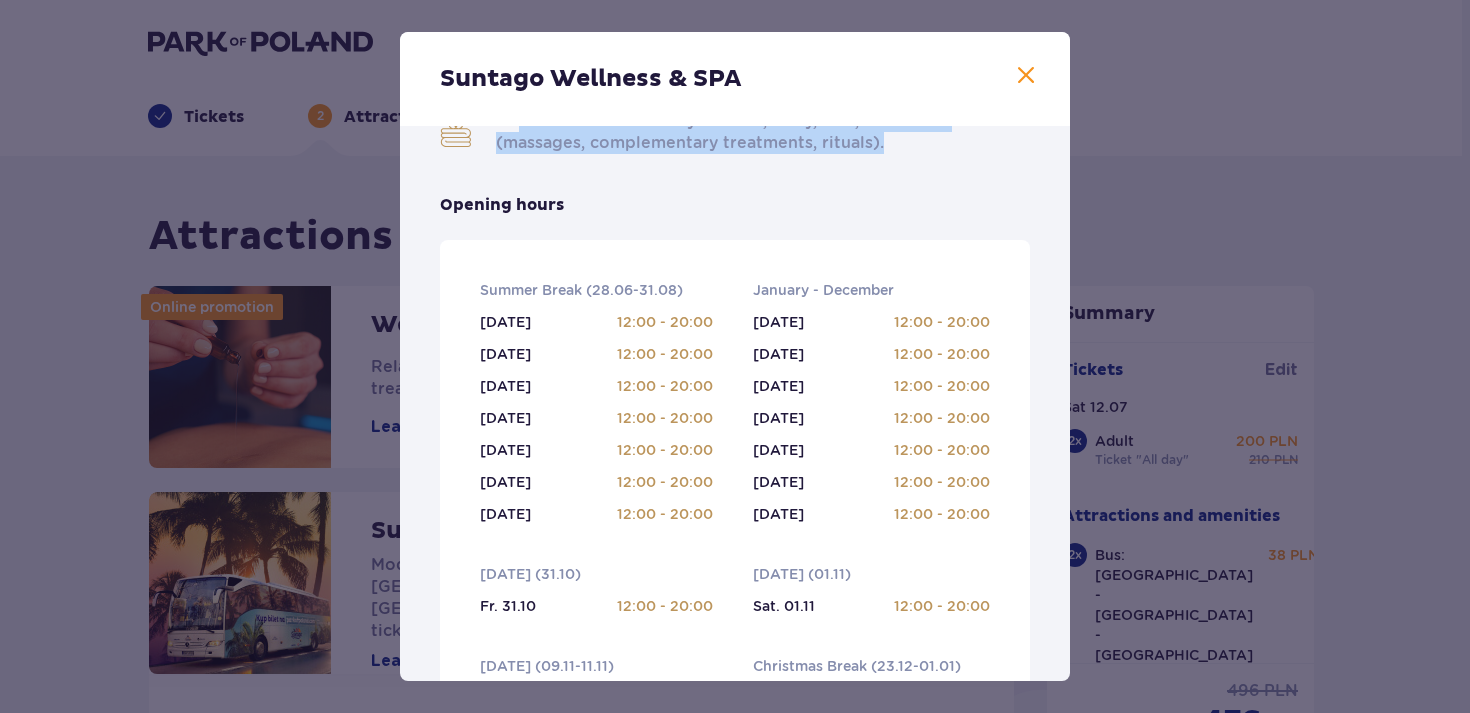 drag, startPoint x: 503, startPoint y: 399, endPoint x: 875, endPoint y: 423, distance: 372.77338 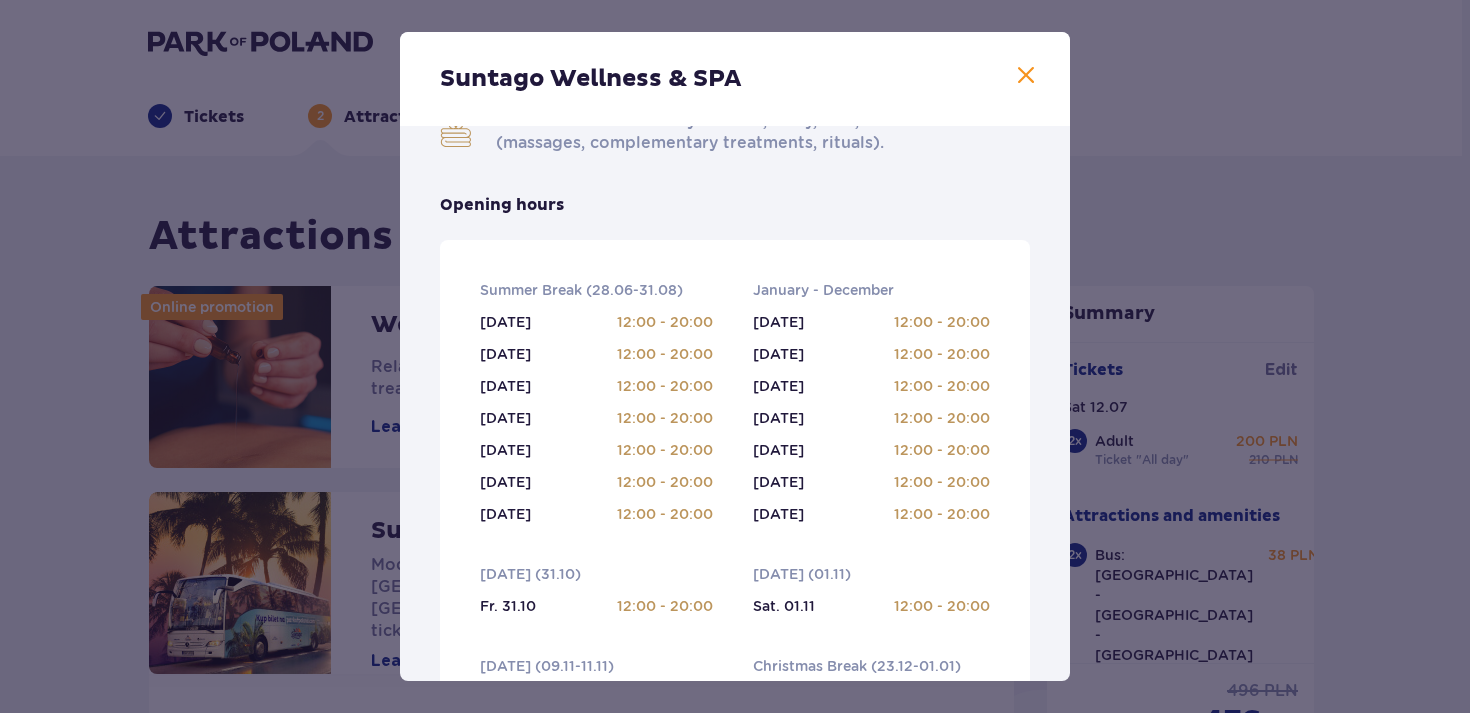 click at bounding box center (731, 713) 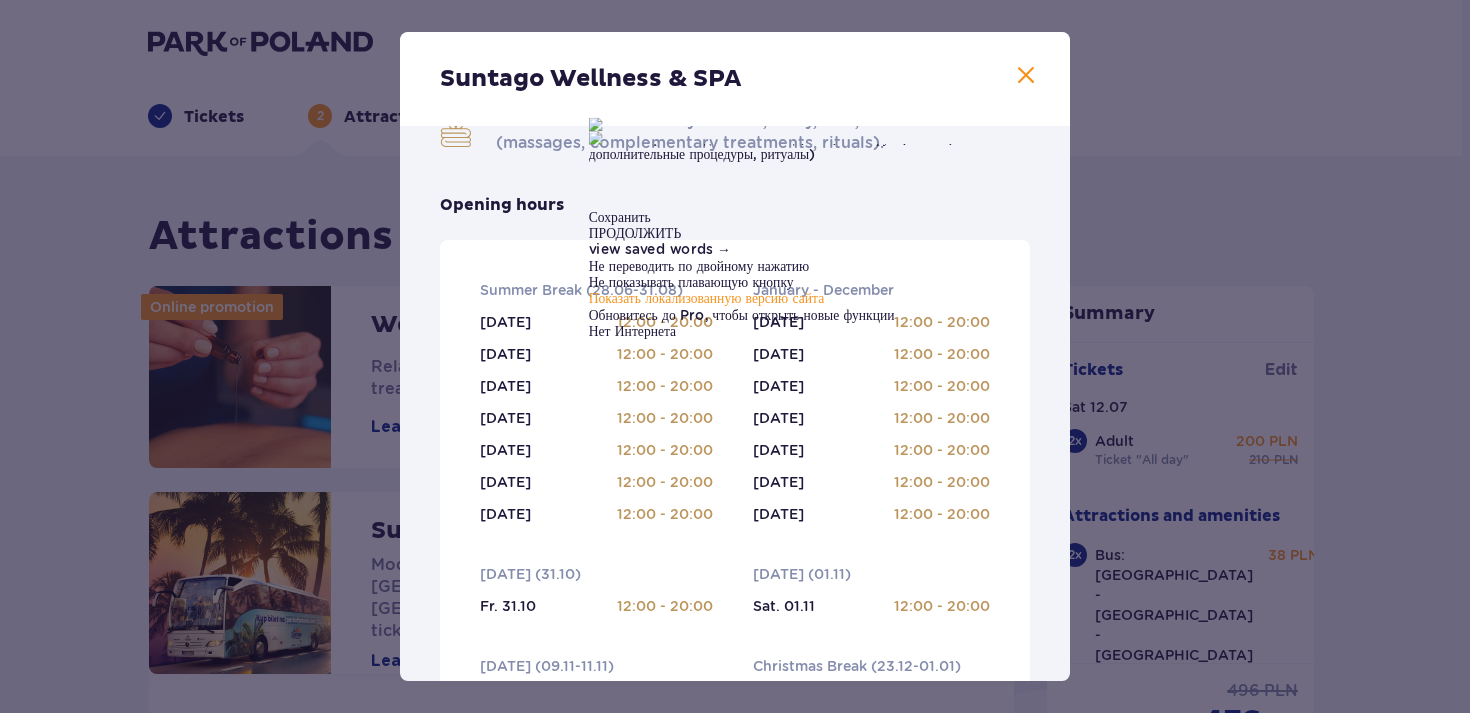 click on "Passionate professionals  who will help you choose treatments to your needs.   Unique interiors  designed for relaxation at its best   Unique Suntago Rituals  inspired by energy of the elements.    Over 30 treatments  for your face, body, feet, and hands (massages, complementary treatments, rituals). Opening hours Summer Break (28.06-31.08) [DATE] 12:00 - 20:00 [DATE] 12:00 - 20:00 [DATE] 12:00 - 20:00 [DATE] 12:00 - 20:00 [DATE] 12:00 - 20:00 [DATE] 12:00 - 20:00 [DATE] 12:00 - 20:00 January - December [DATE] 12:00 - 20:00 [DATE] 12:00 - 20:00 [DATE] 12:00 - 20:00 [DATE] 12:00 - 20:00 [DATE] 12:00 - 20:00 [DATE] 12:00 - 20:00 [DATE] 12:00 - 20:00 [DATE] (31.10) Fr. 31.10 12:00 - 20:00 [DATE] (01.11) Sat. 01.11 12:00 - 20:00 [DATE] (09.11-11.11) Sun. 09.11 12:00 - 20:00 Mon. 10.11 12:00 - 20:00 Tues. 11.11 12:00 - 20:00 Christmas Break (23.12-01.01) Tues. 23.12 12:00 - 20:00 Wed. 24.12 Closed Thurs. 25.12 13:00 - 20:00 Fri. 26.12 11:00 - 20:00 Sat. 27.12 12:00 - 20:00" at bounding box center (735, 625) 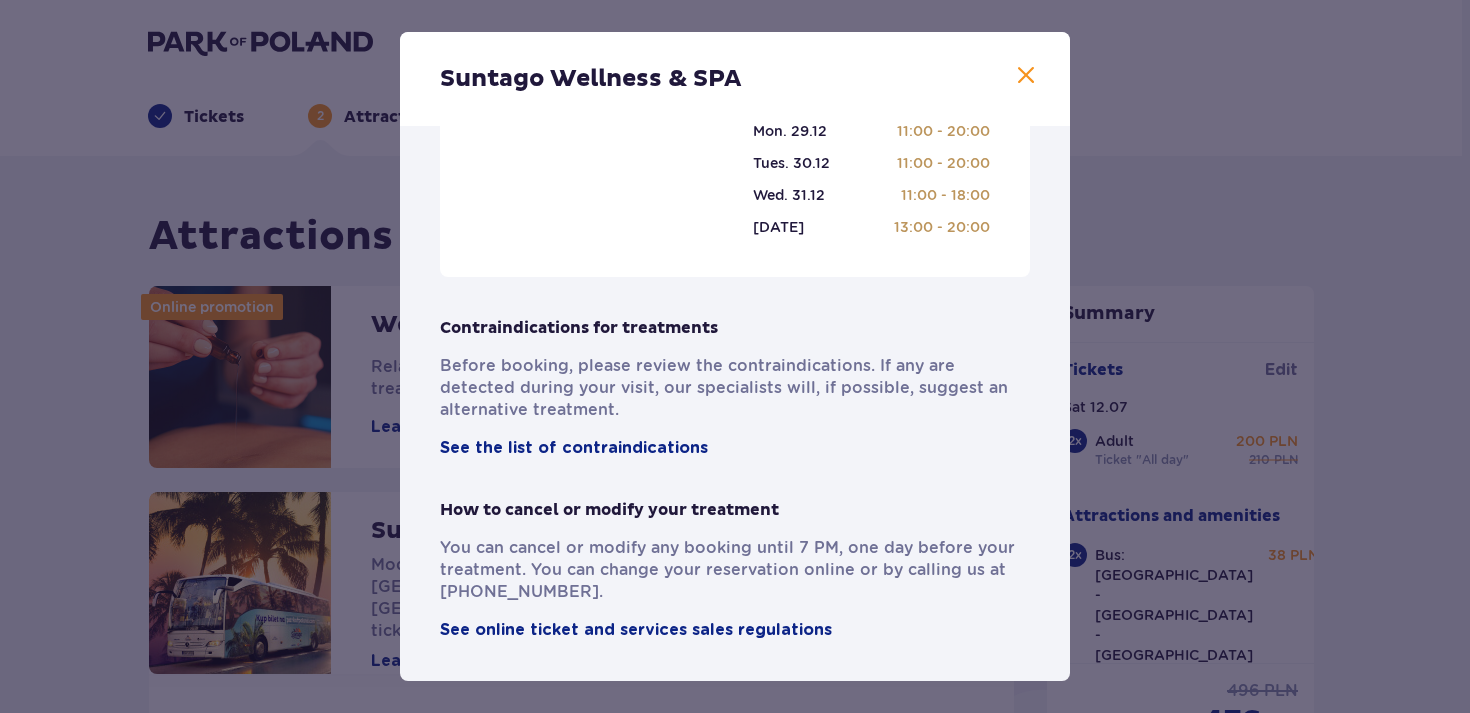 scroll, scrollTop: 1353, scrollLeft: 0, axis: vertical 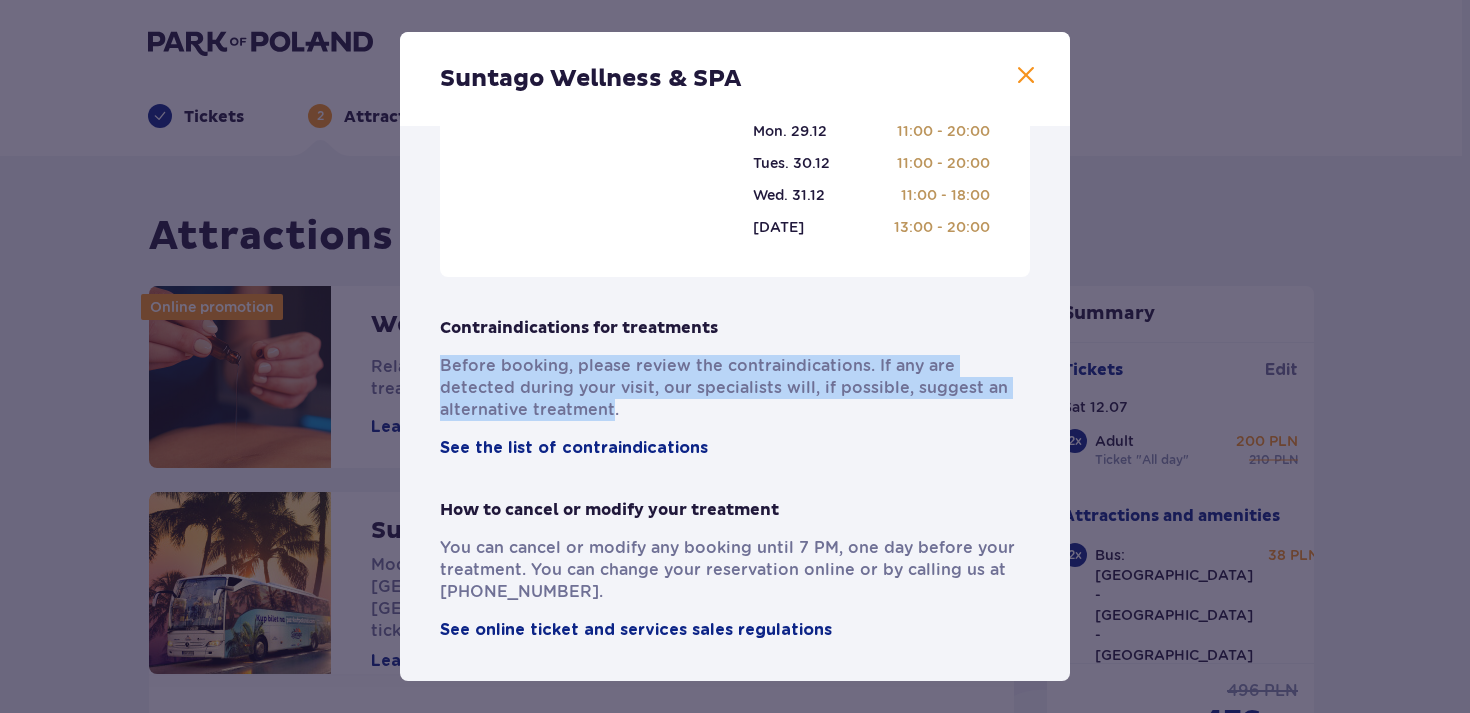 drag, startPoint x: 518, startPoint y: 400, endPoint x: 438, endPoint y: 372, distance: 84.758484 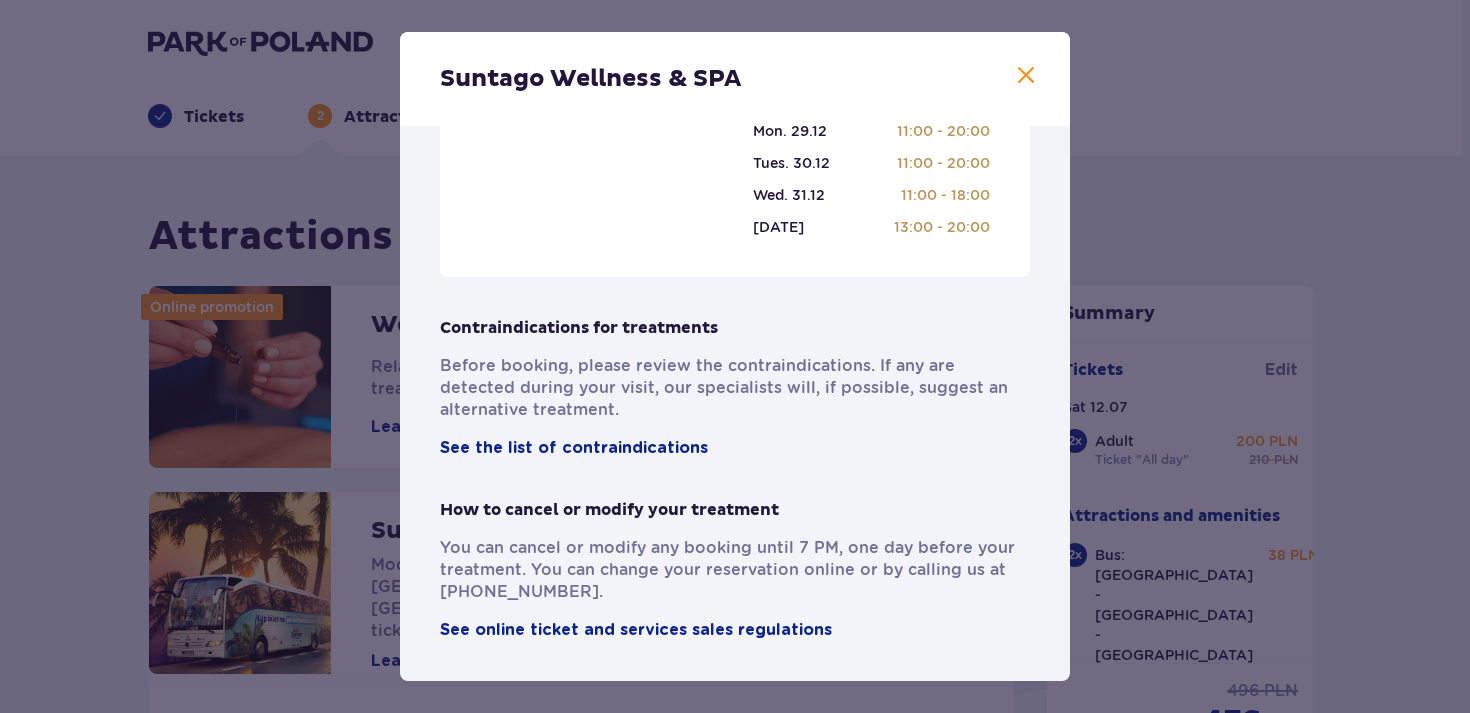 click at bounding box center (731, 789) 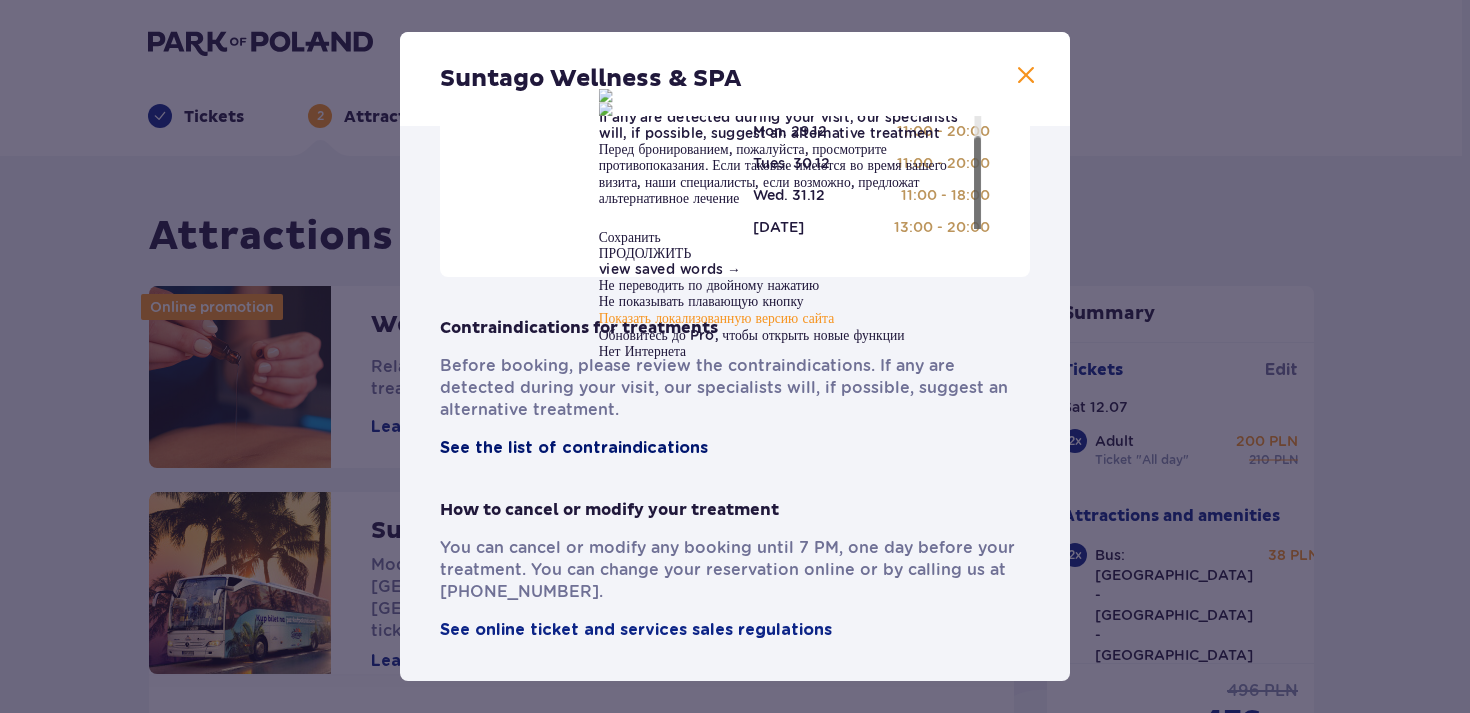 click on "See the list of contraindications" at bounding box center [574, 448] 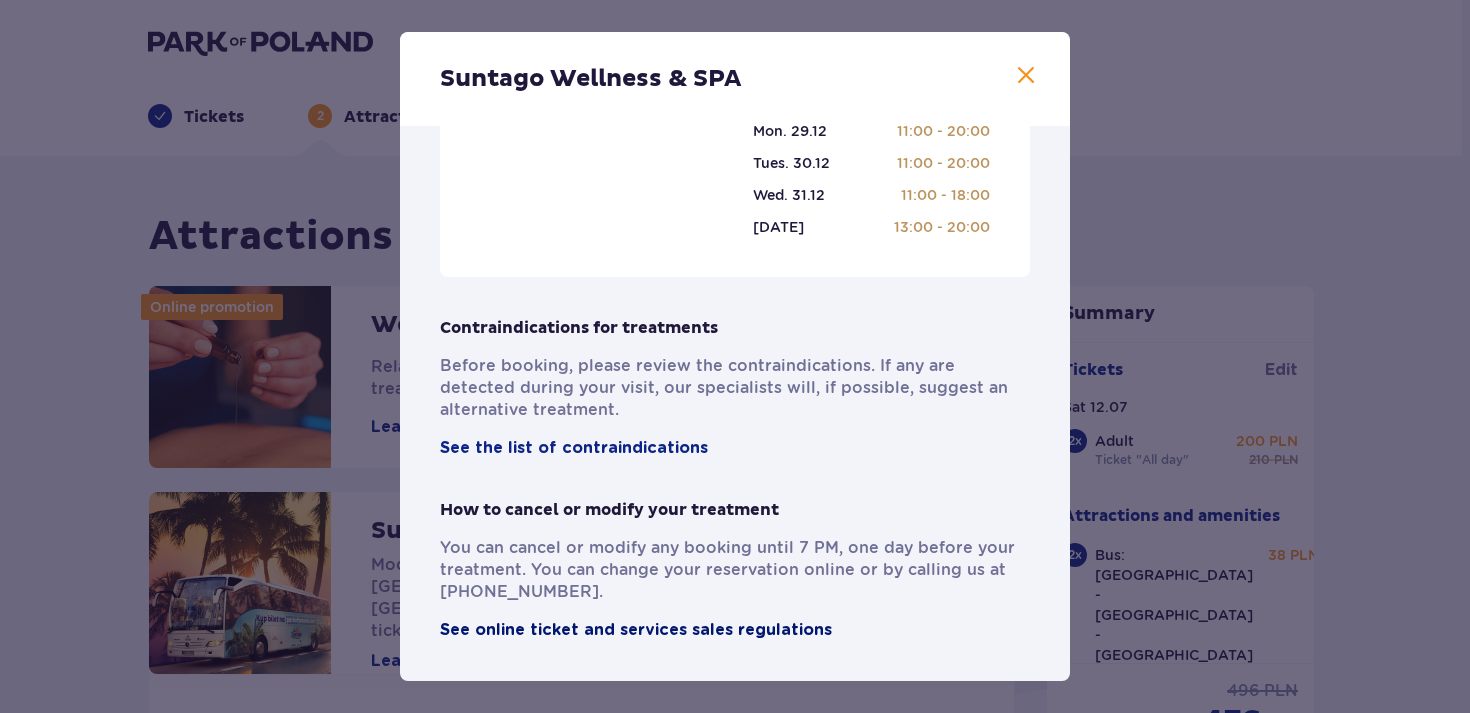 click on "See online ticket and services sales regulations" at bounding box center (636, 630) 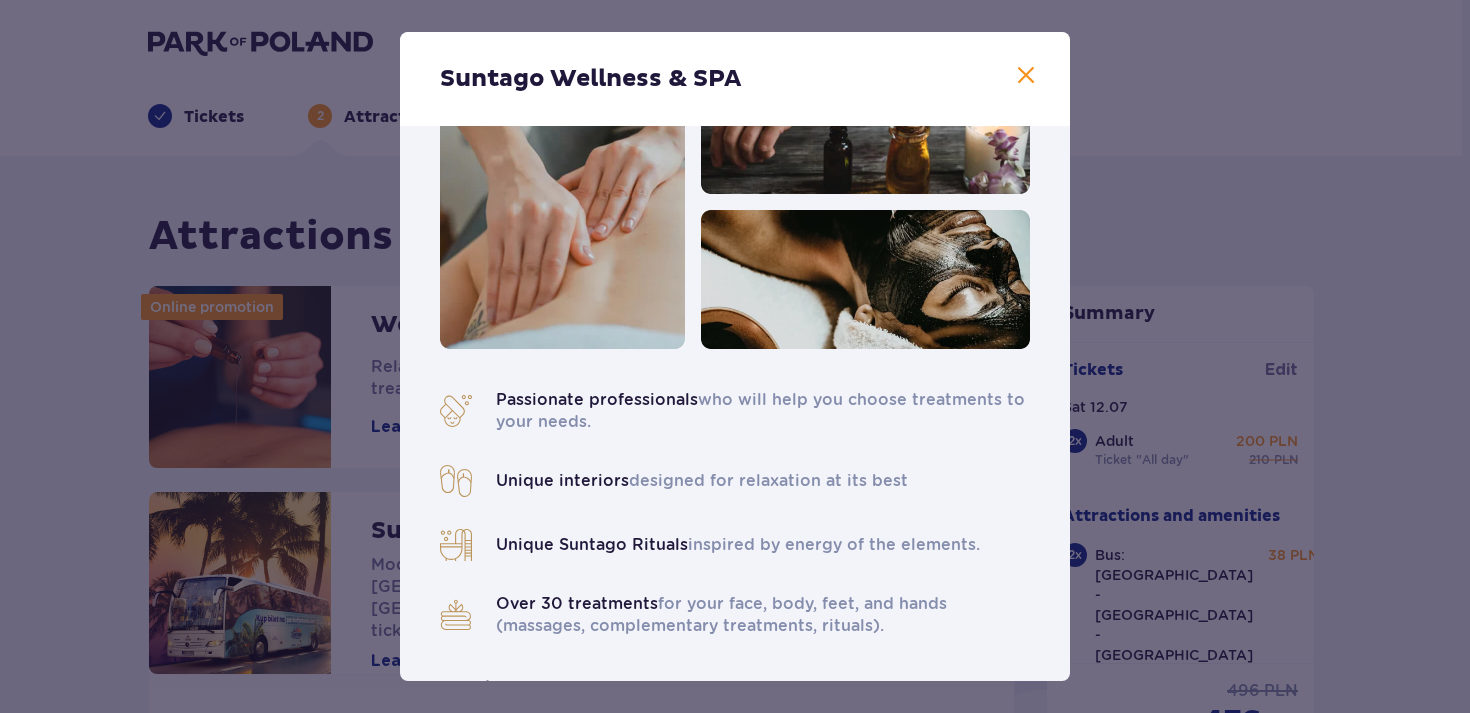 scroll, scrollTop: 0, scrollLeft: 0, axis: both 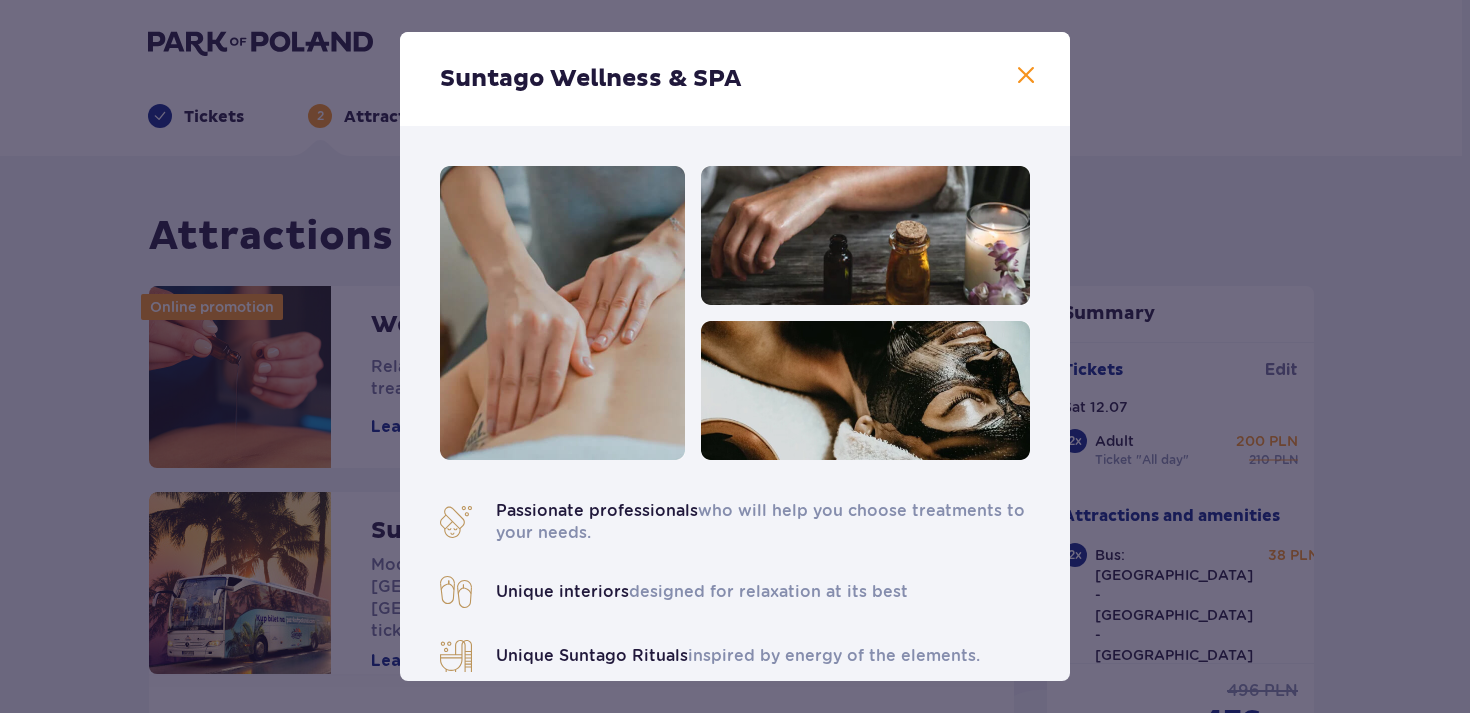 click at bounding box center (1026, 76) 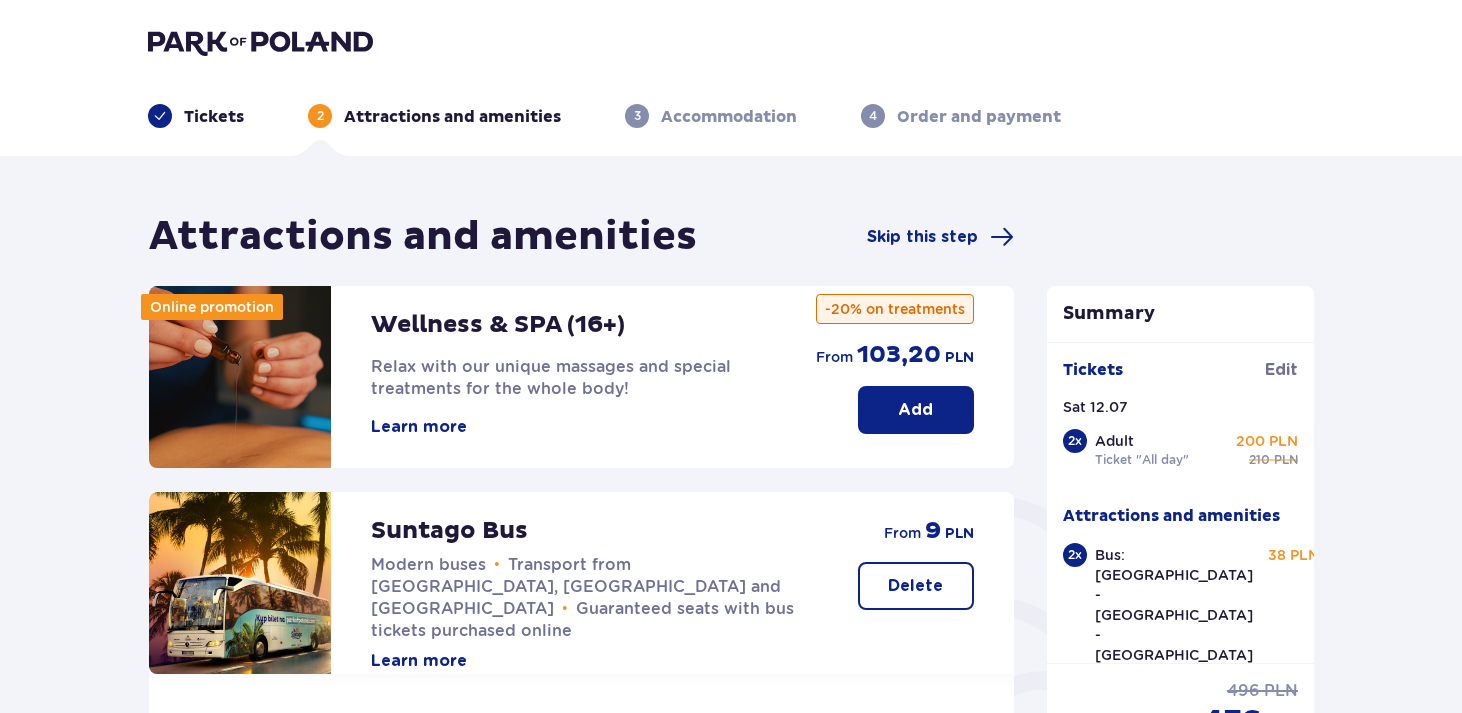 click on "Learn more" at bounding box center [419, 427] 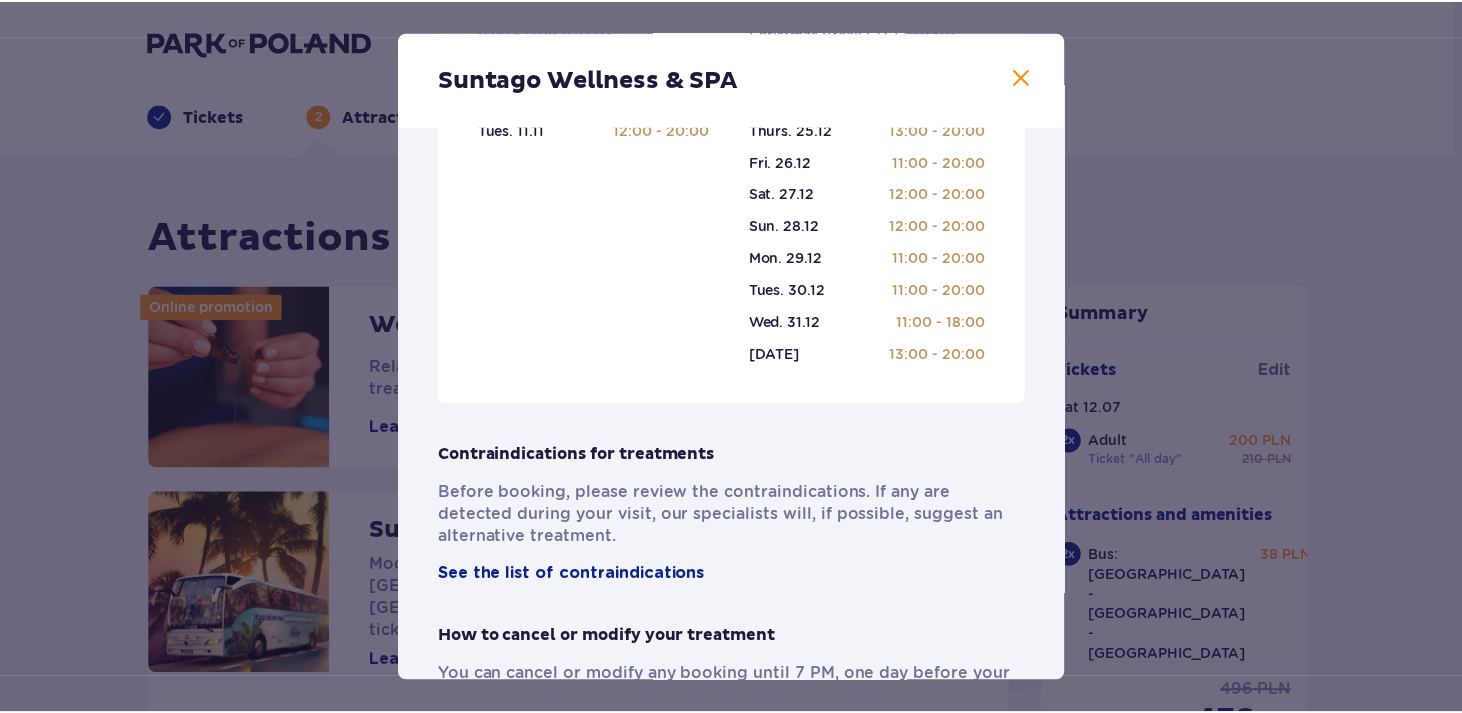 scroll, scrollTop: 1353, scrollLeft: 0, axis: vertical 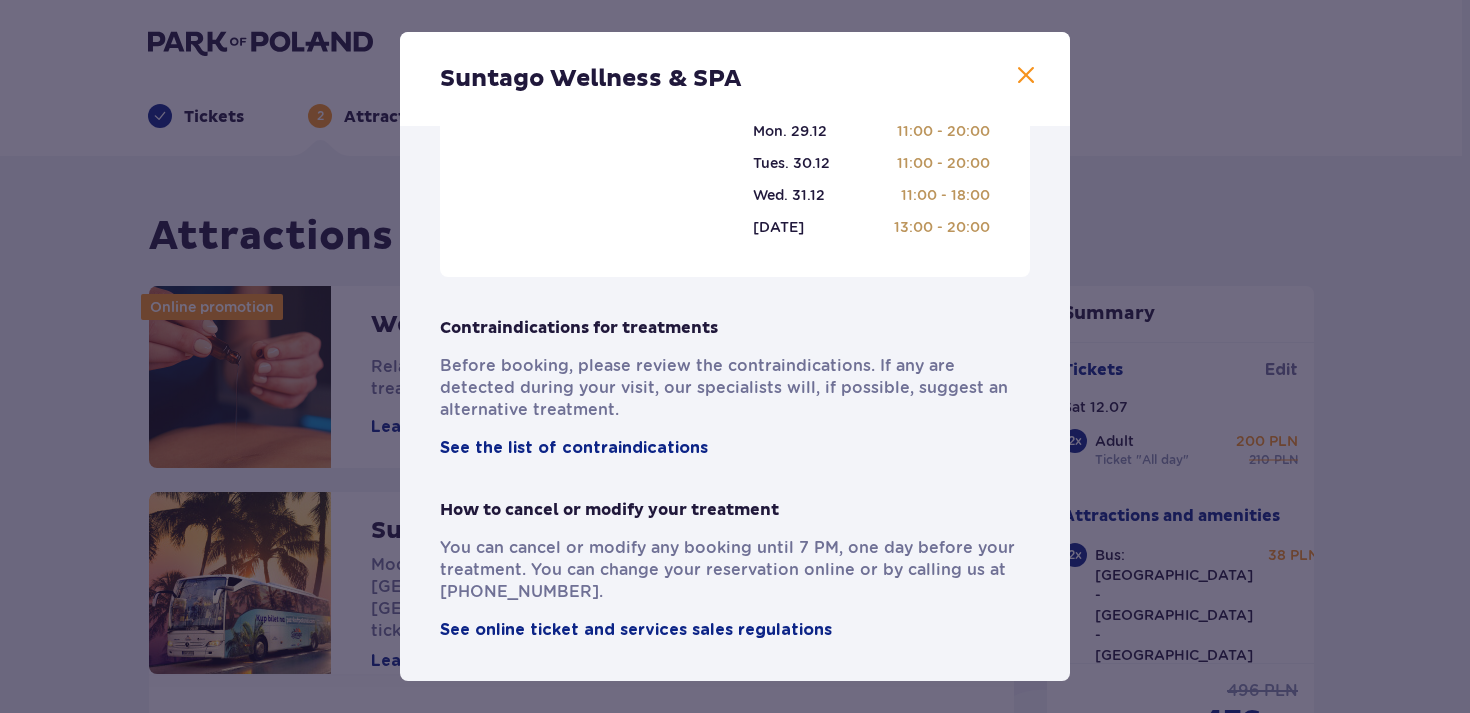 click at bounding box center (1026, 76) 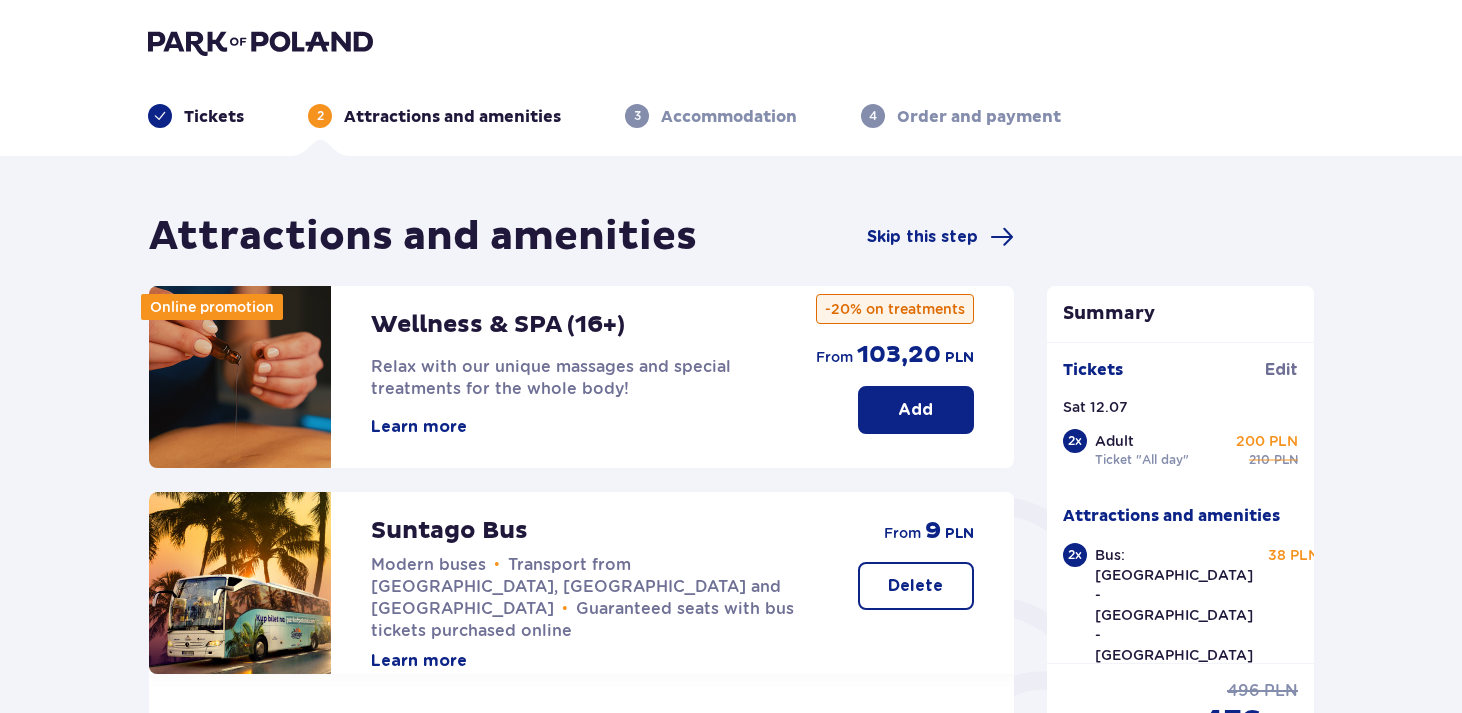 click on "Add" at bounding box center [915, 410] 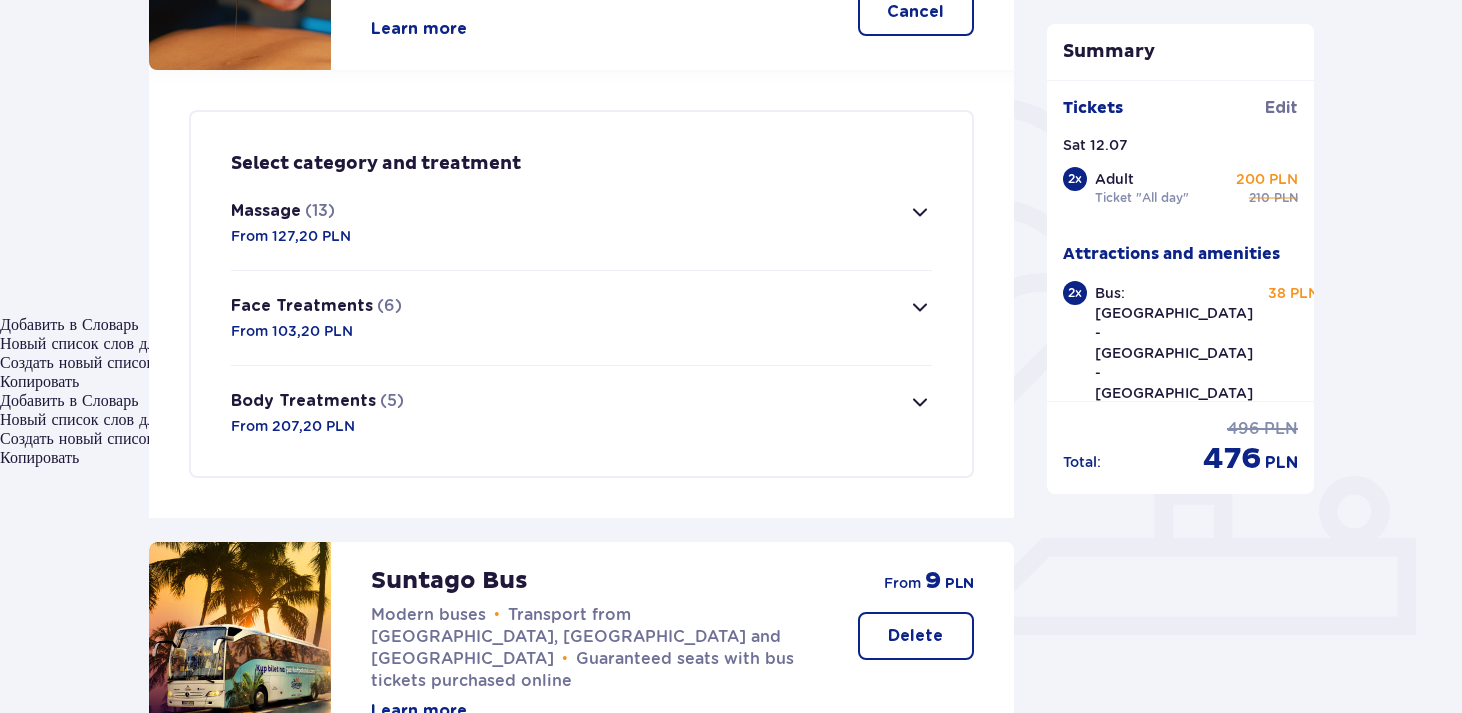 scroll, scrollTop: 265, scrollLeft: 0, axis: vertical 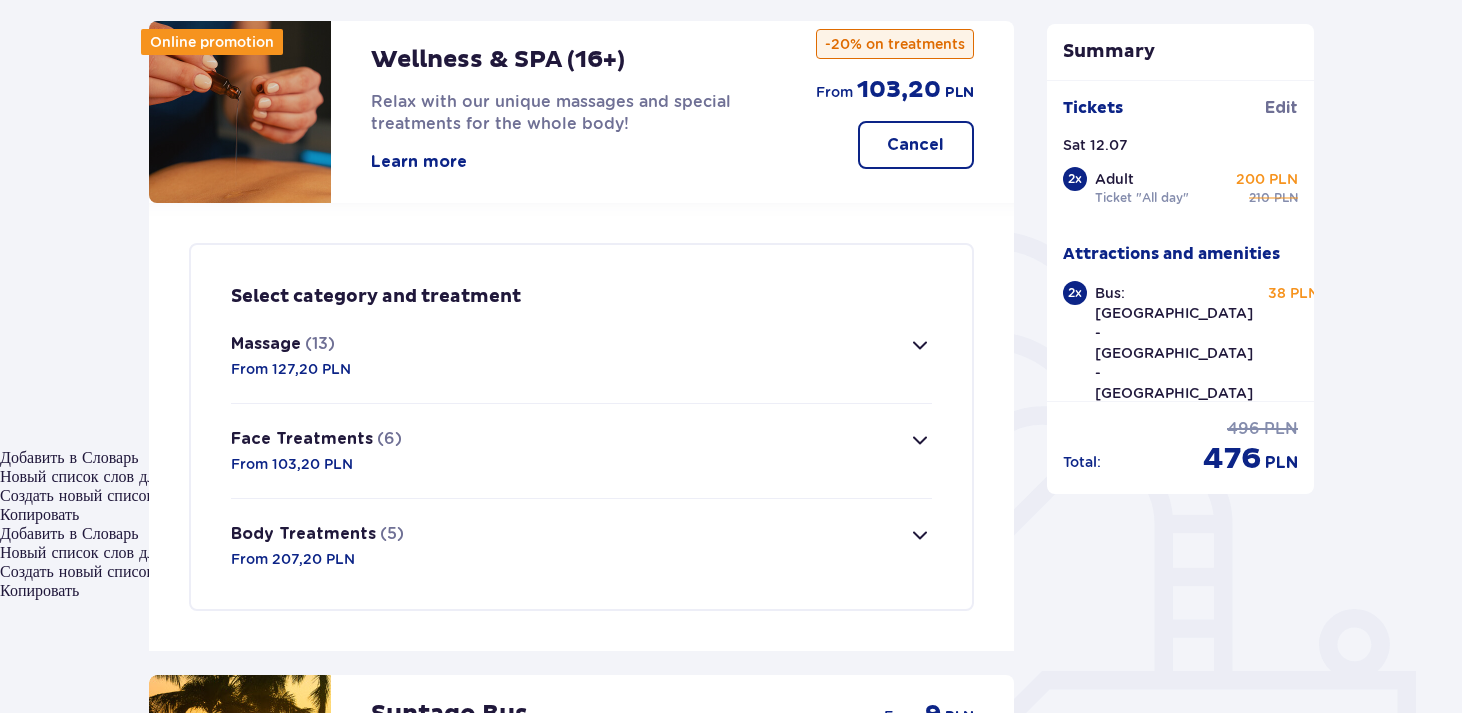 click at bounding box center [920, 345] 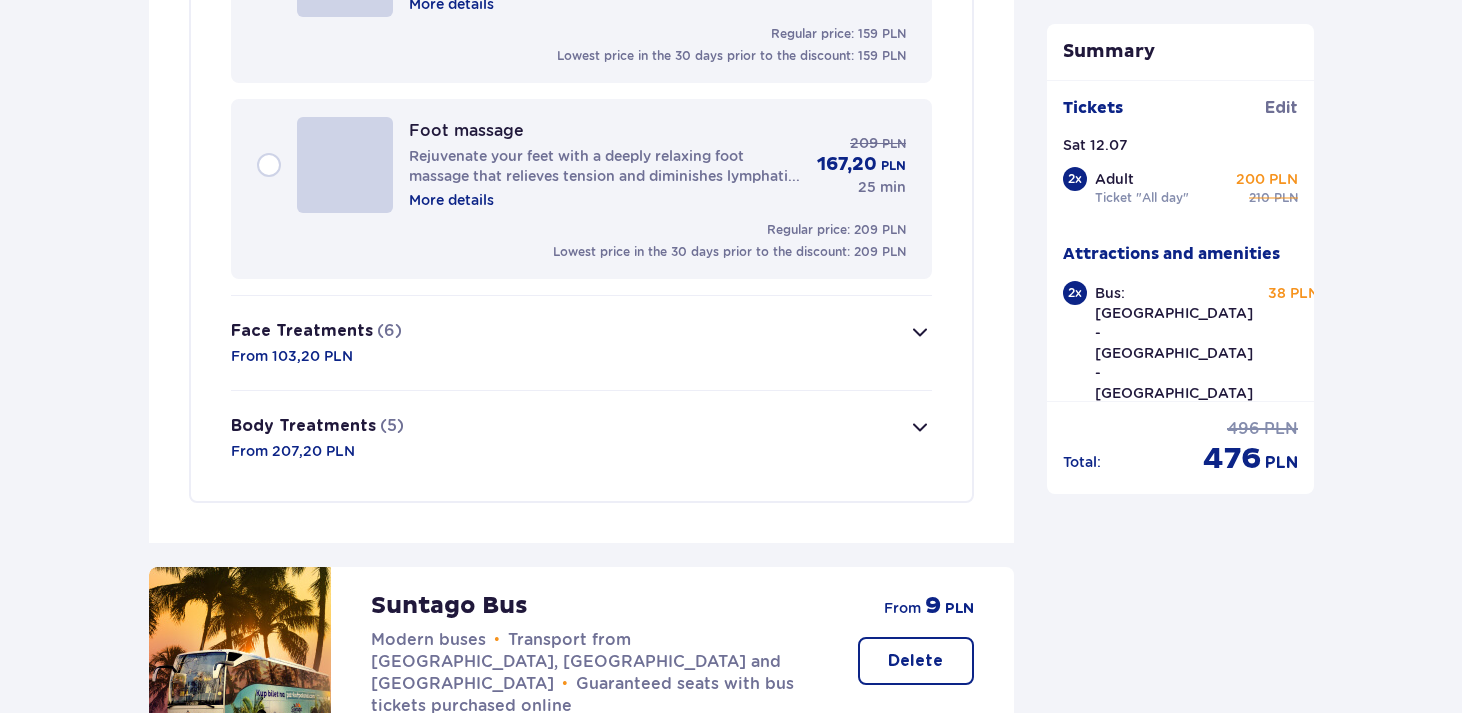 scroll, scrollTop: 2803, scrollLeft: 0, axis: vertical 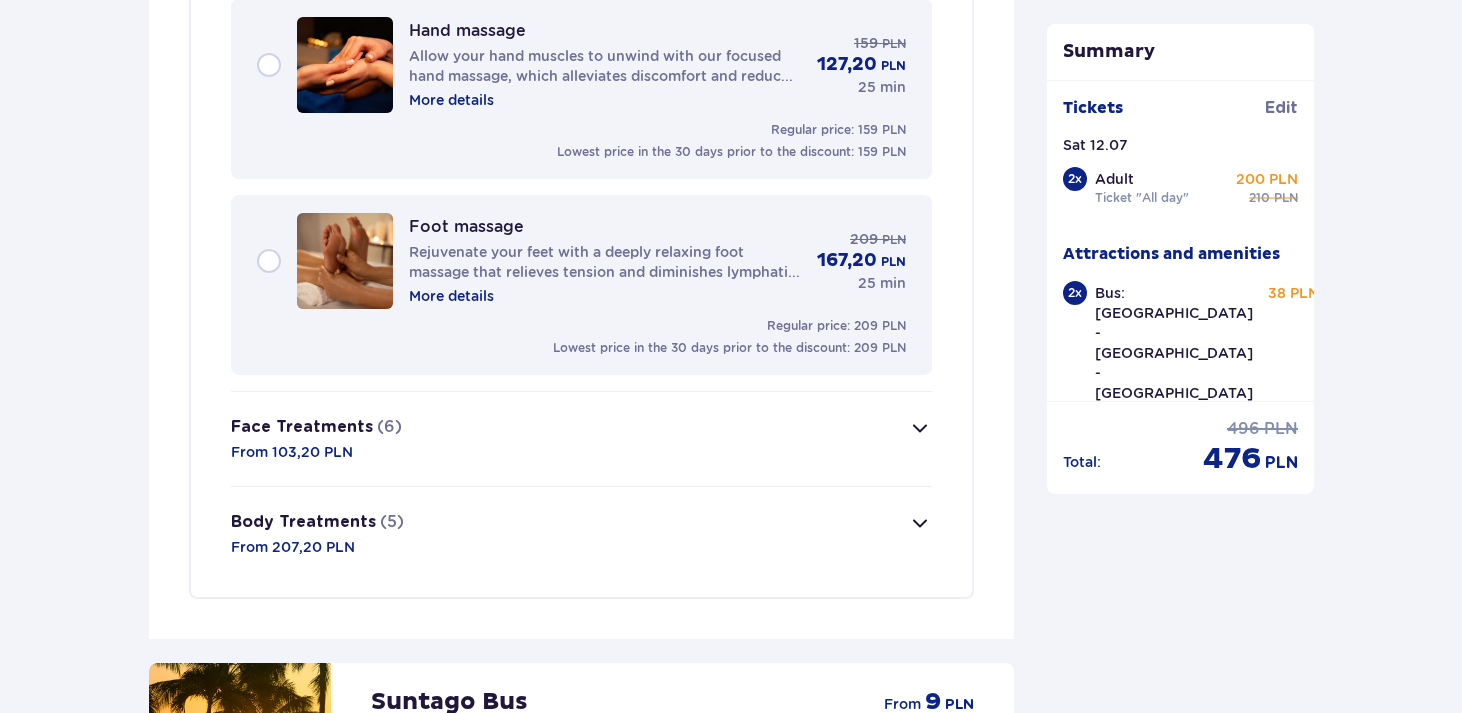 click at bounding box center [920, 428] 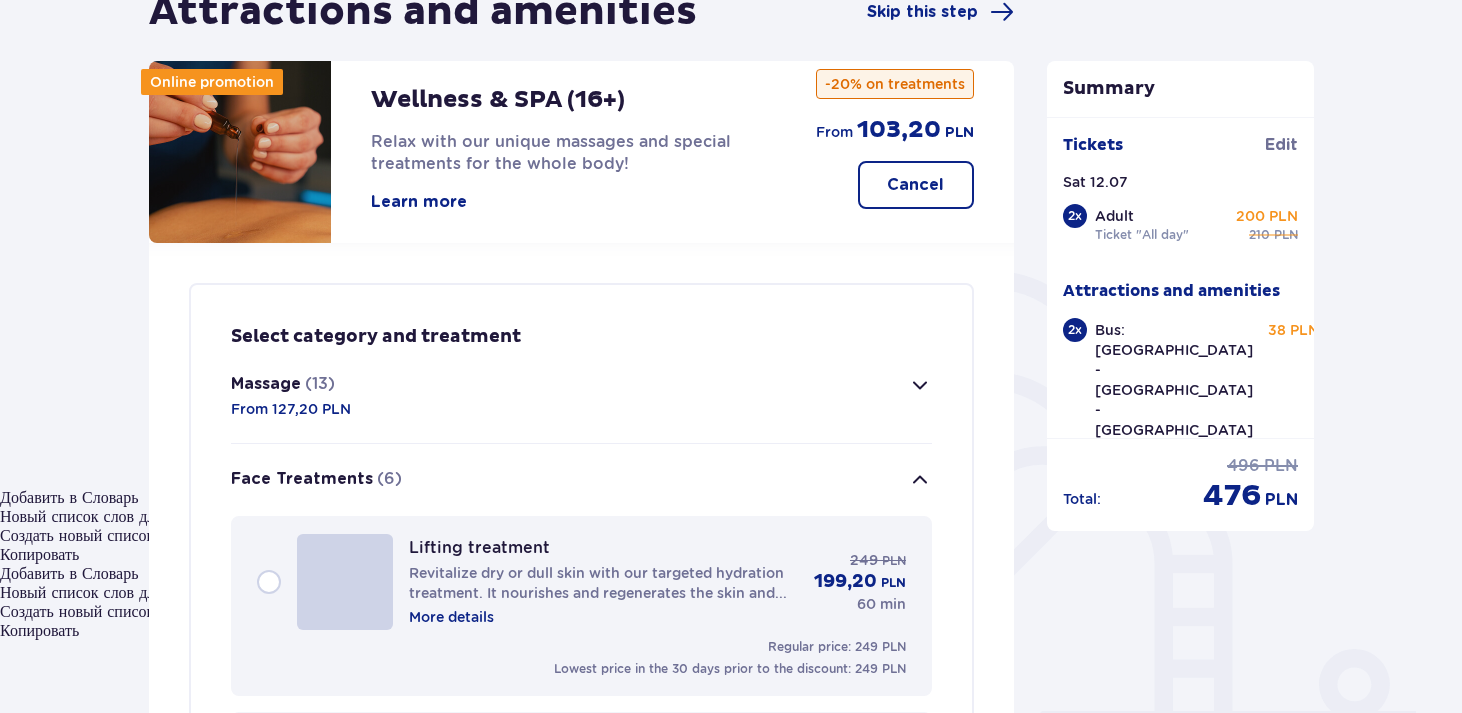 scroll, scrollTop: 0, scrollLeft: 0, axis: both 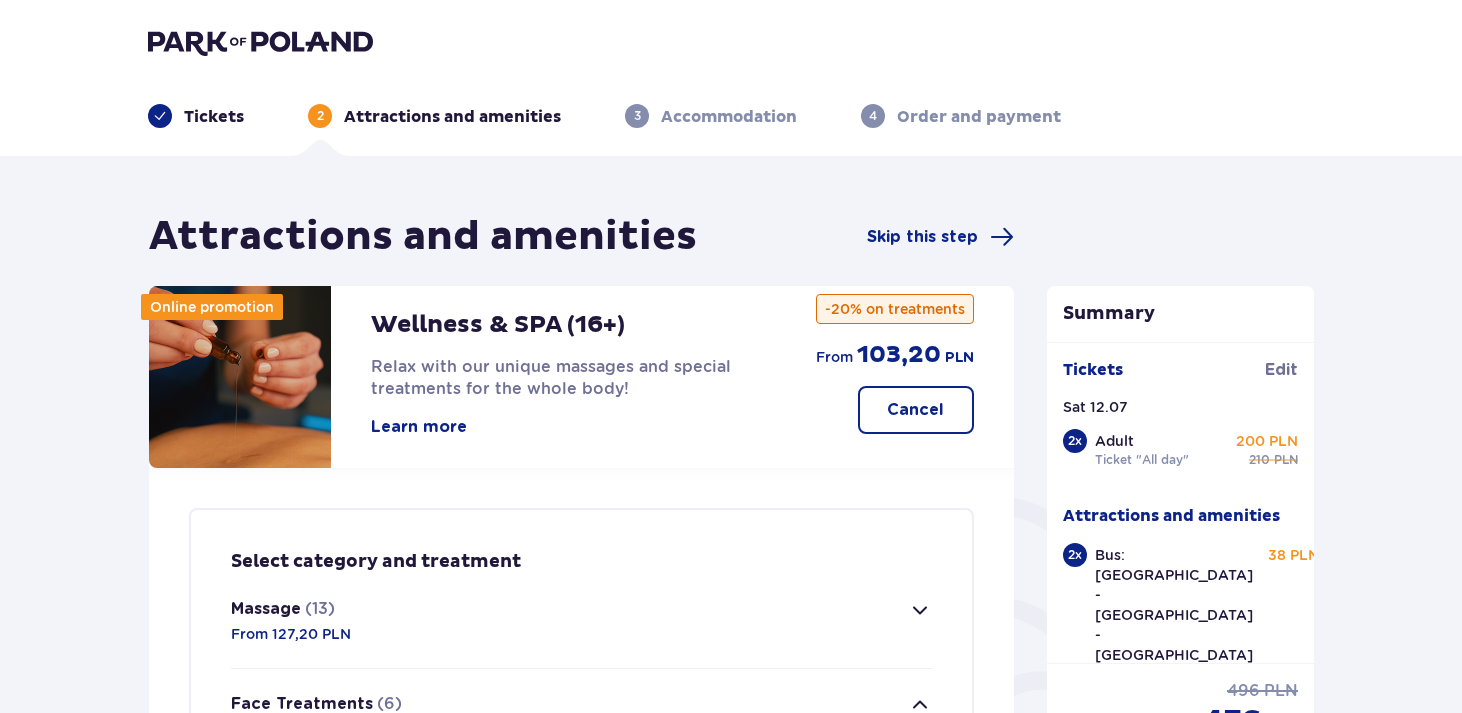 click at bounding box center [920, 610] 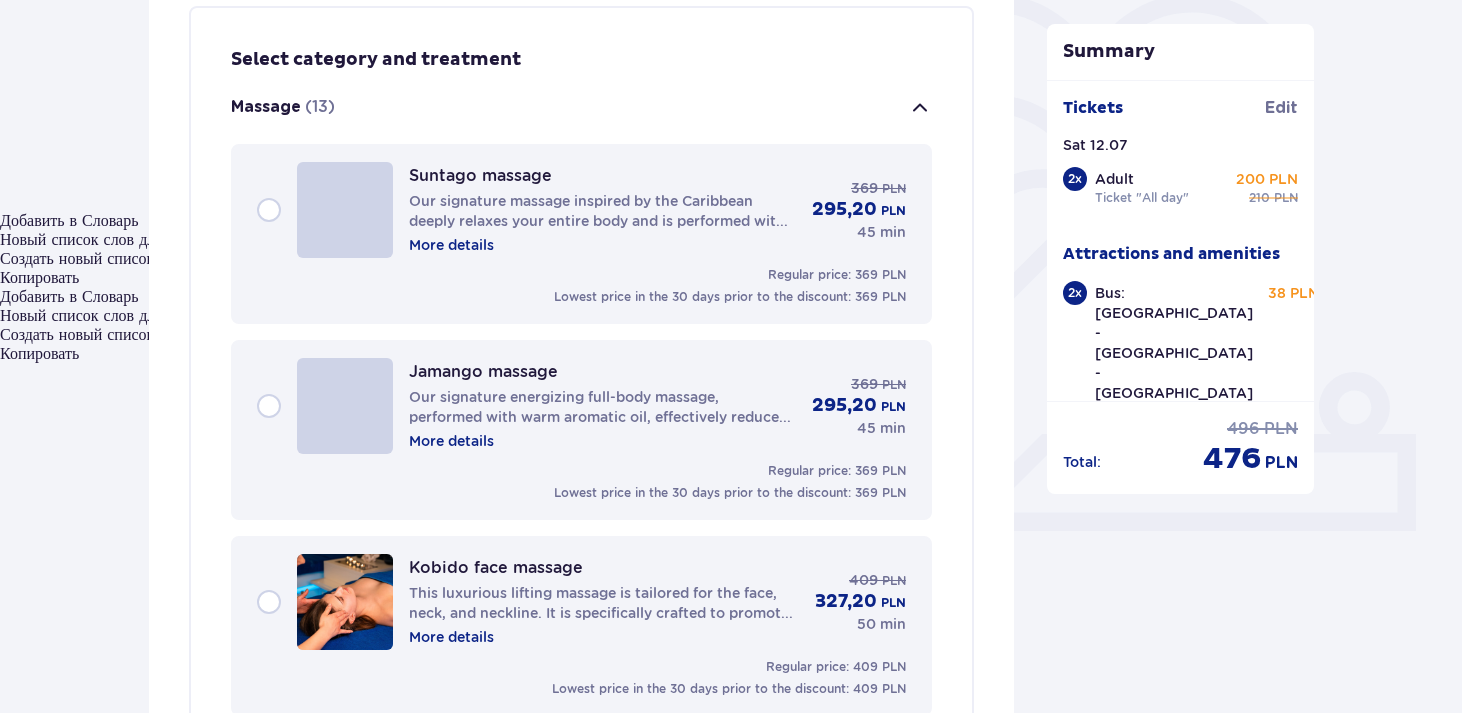scroll, scrollTop: 574, scrollLeft: 0, axis: vertical 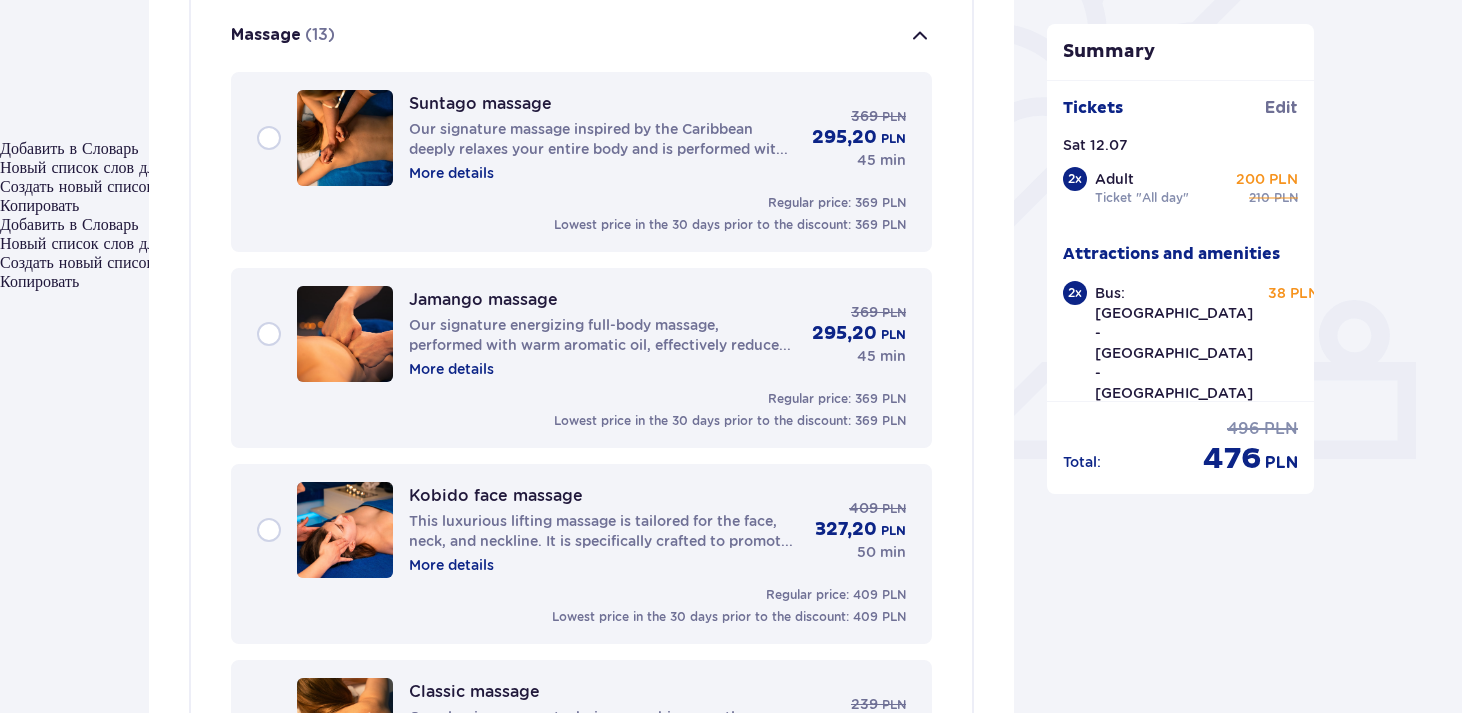 click at bounding box center [920, 36] 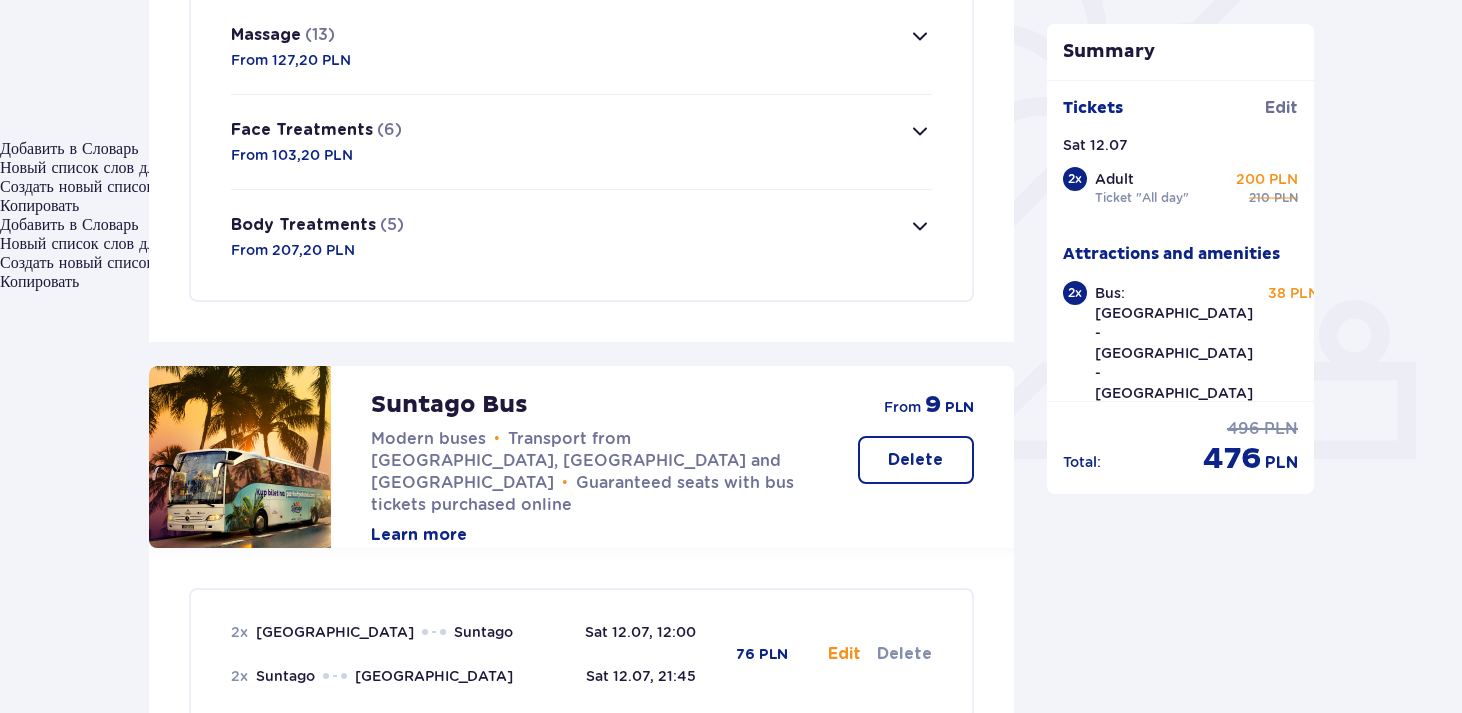 click at bounding box center (920, 226) 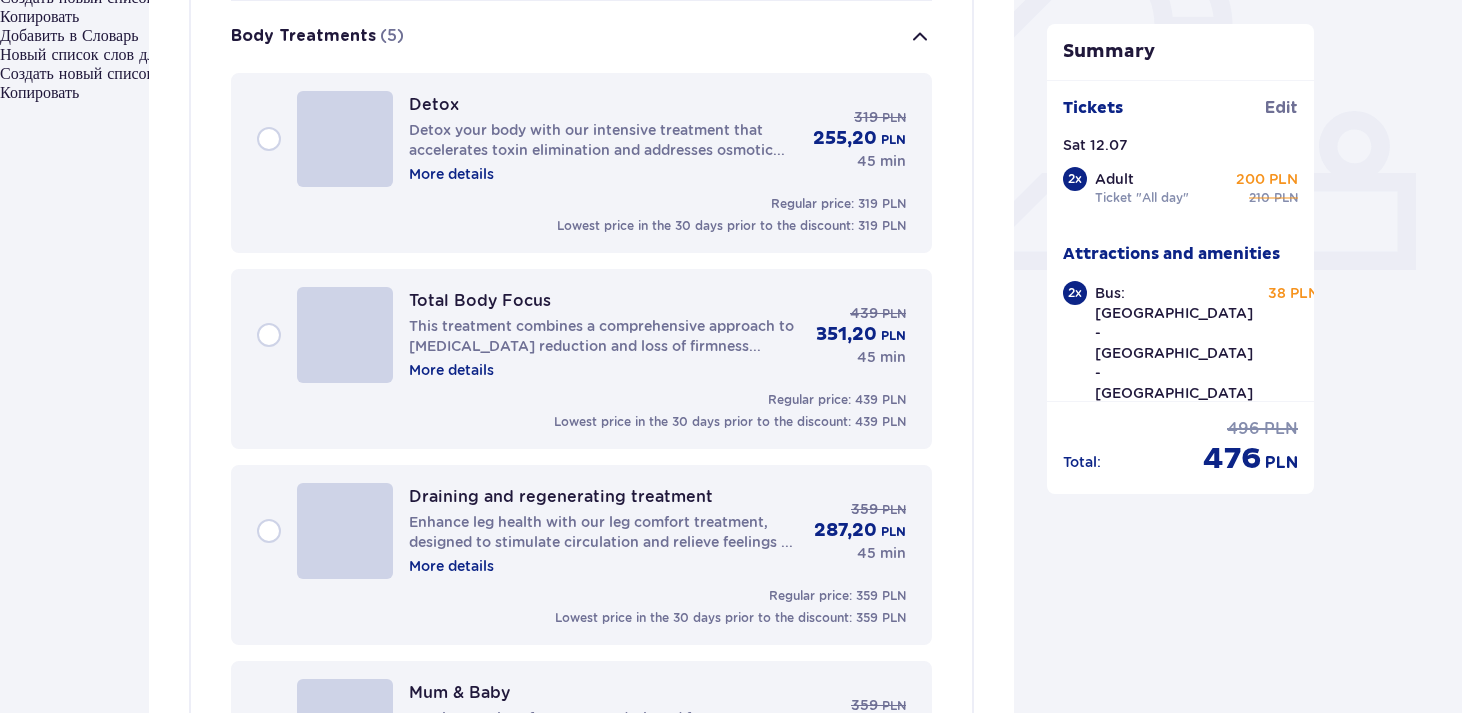 scroll, scrollTop: 764, scrollLeft: 0, axis: vertical 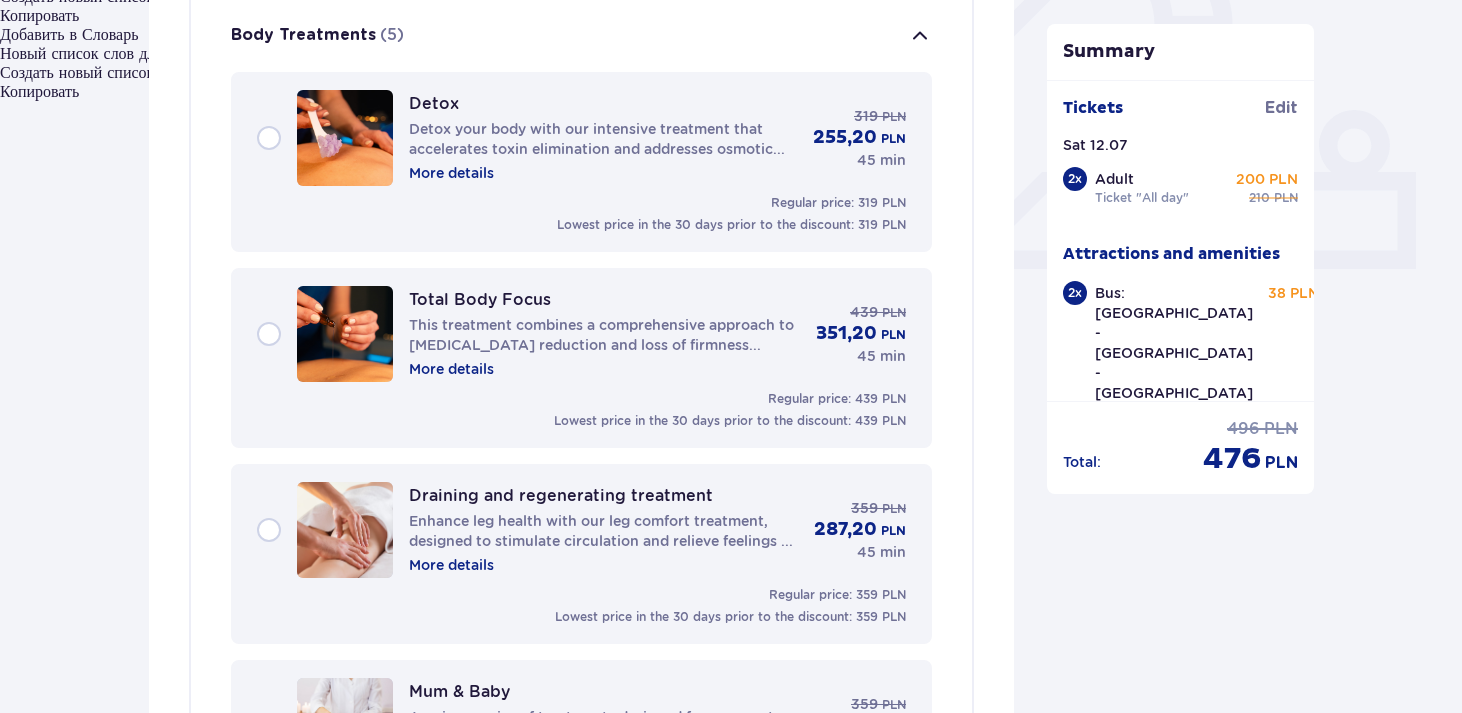 click at bounding box center (920, 36) 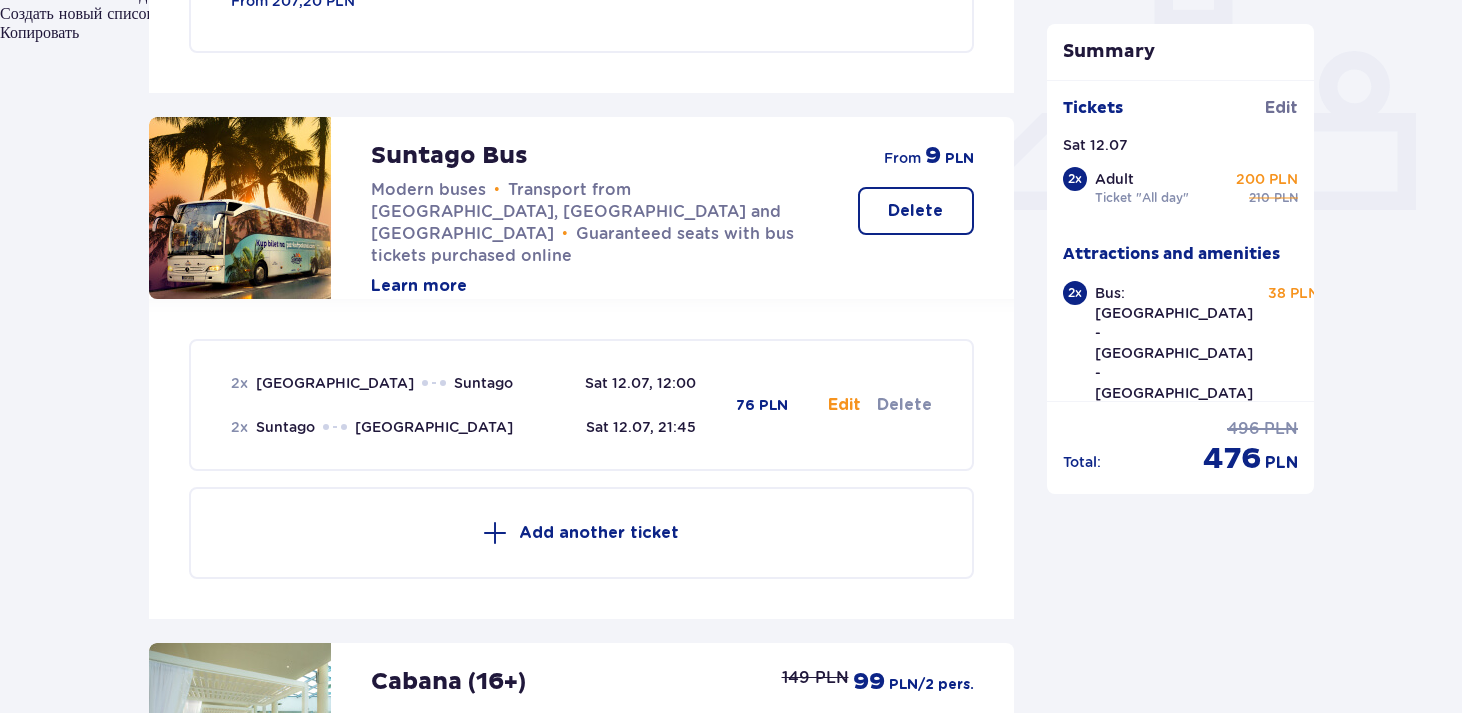 scroll, scrollTop: 915, scrollLeft: 0, axis: vertical 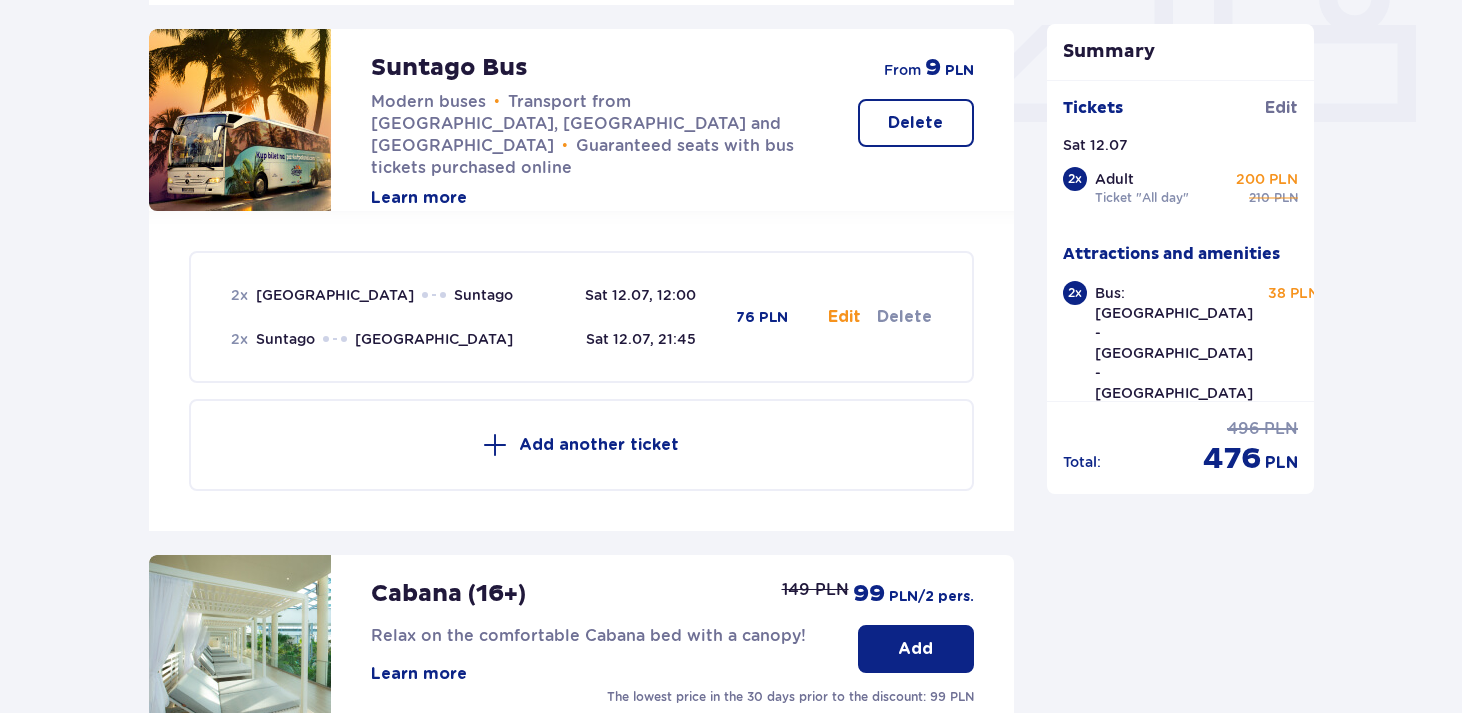 click on "Edit" at bounding box center (844, 317) 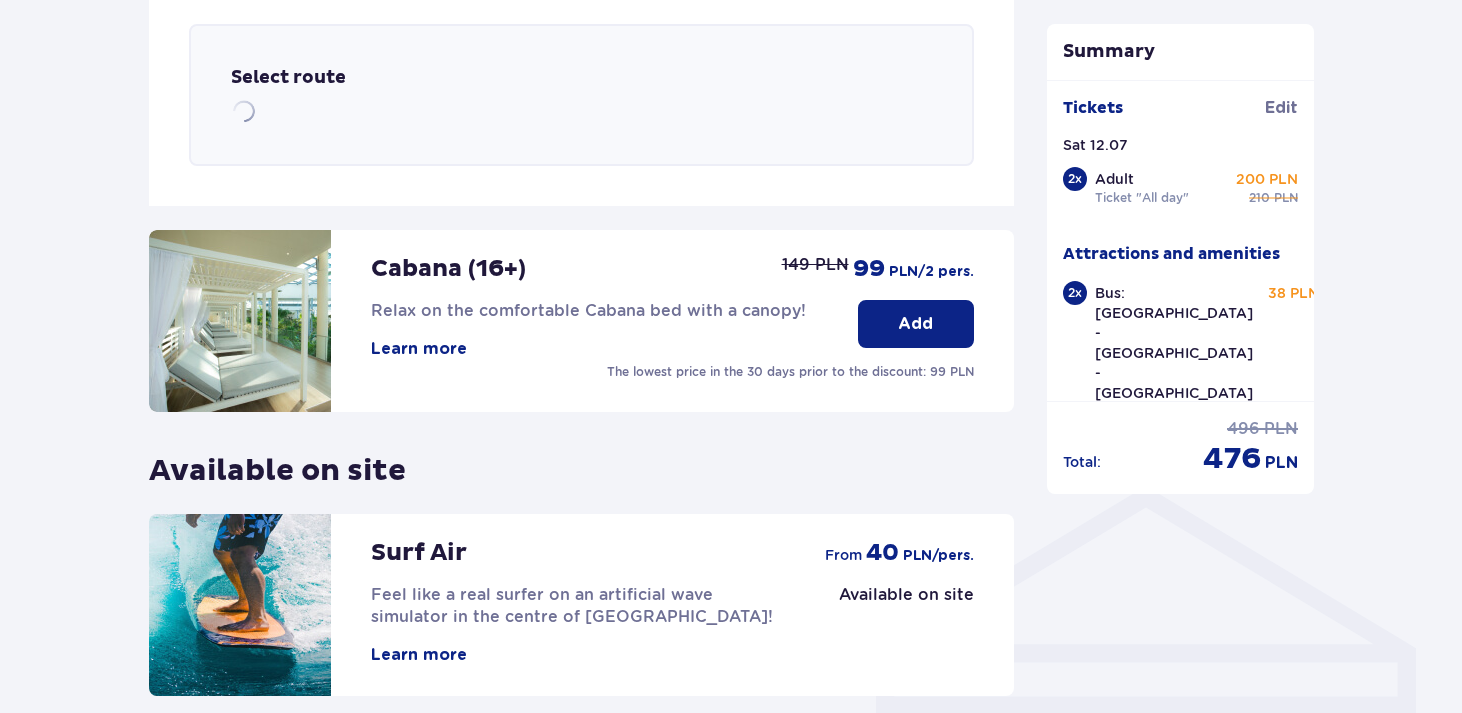scroll, scrollTop: 1139, scrollLeft: 0, axis: vertical 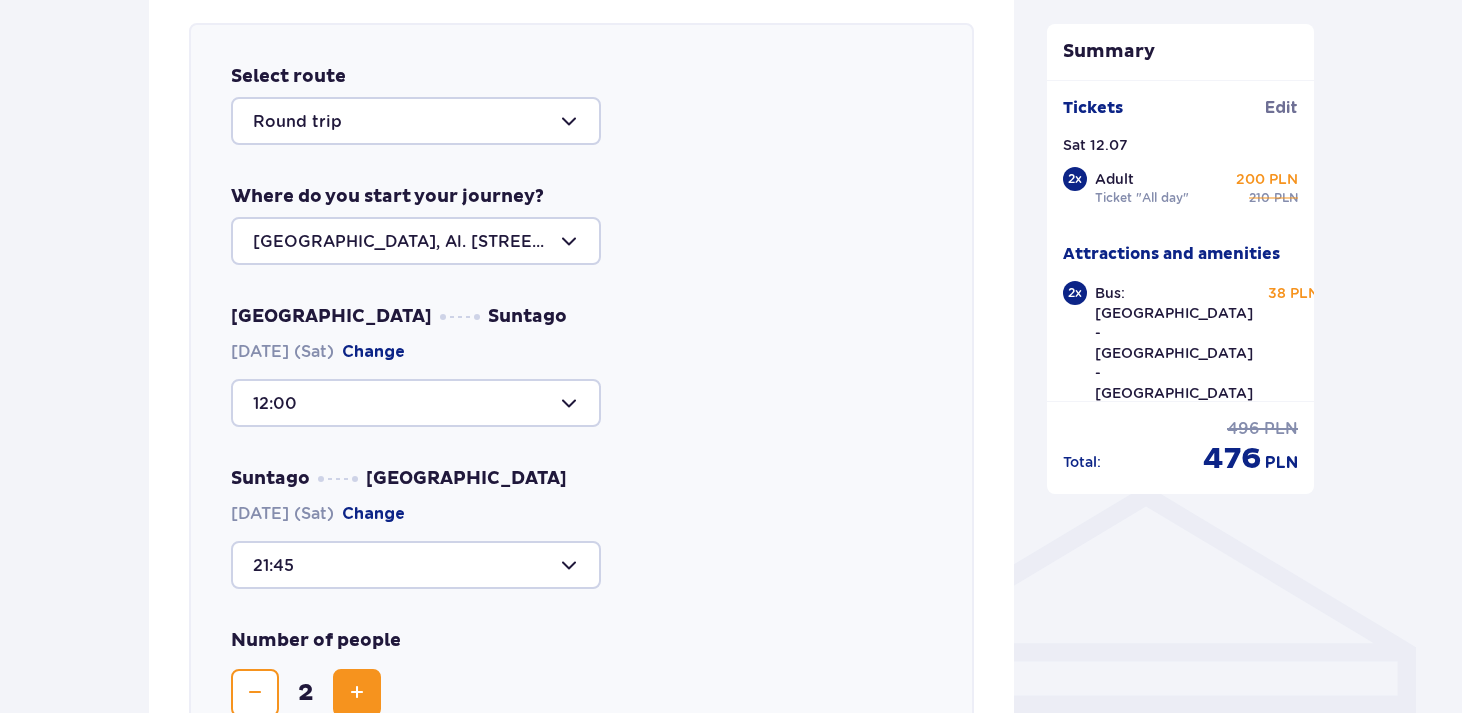 click at bounding box center (416, 241) 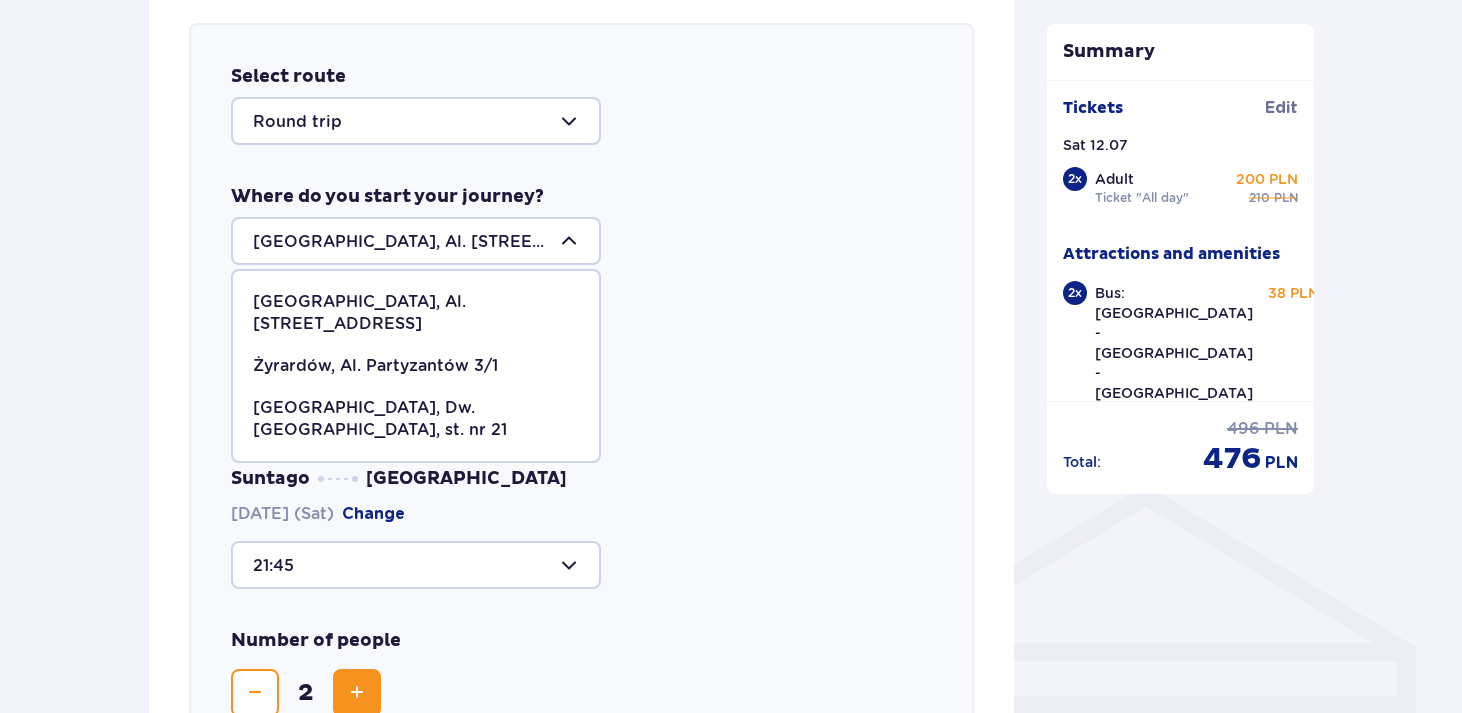 click on "[GEOGRAPHIC_DATA], Al. [STREET_ADDRESS]" at bounding box center (416, 313) 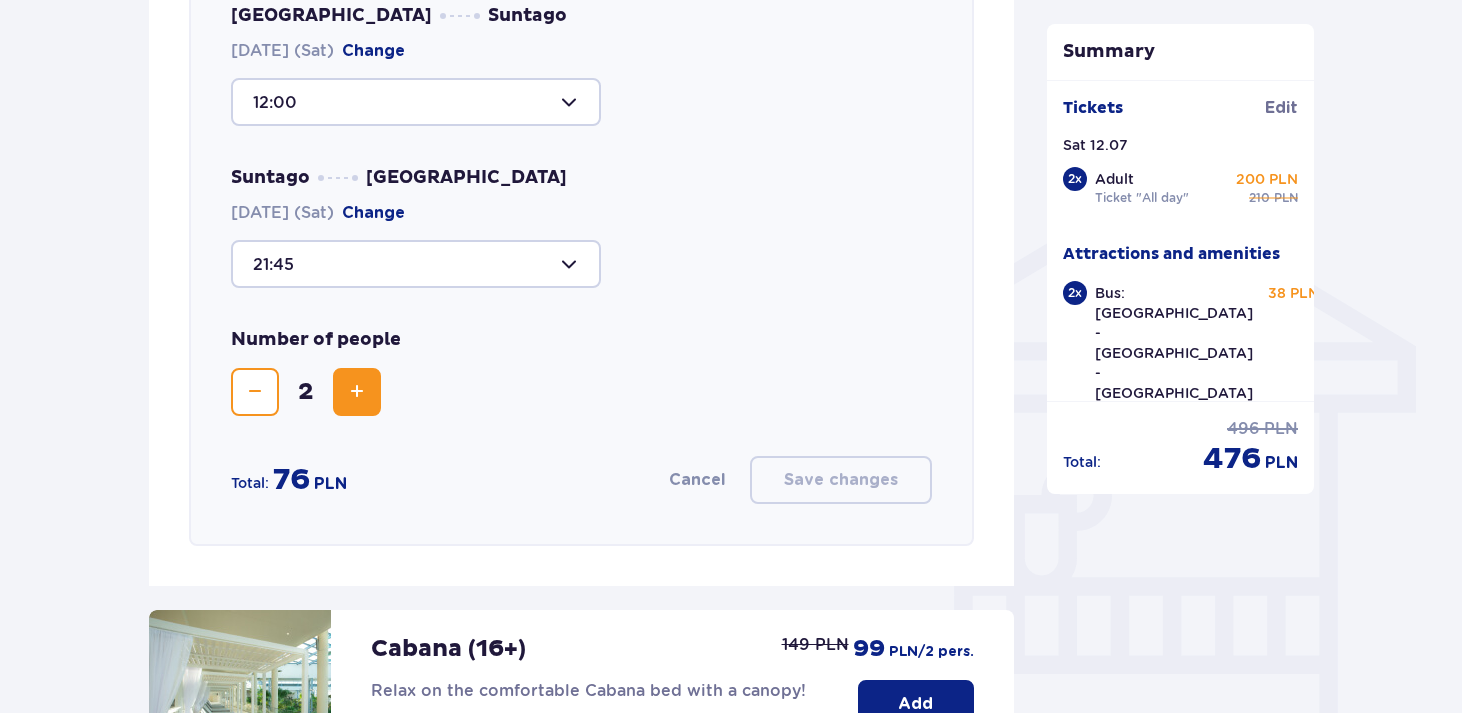 scroll, scrollTop: 1230, scrollLeft: 0, axis: vertical 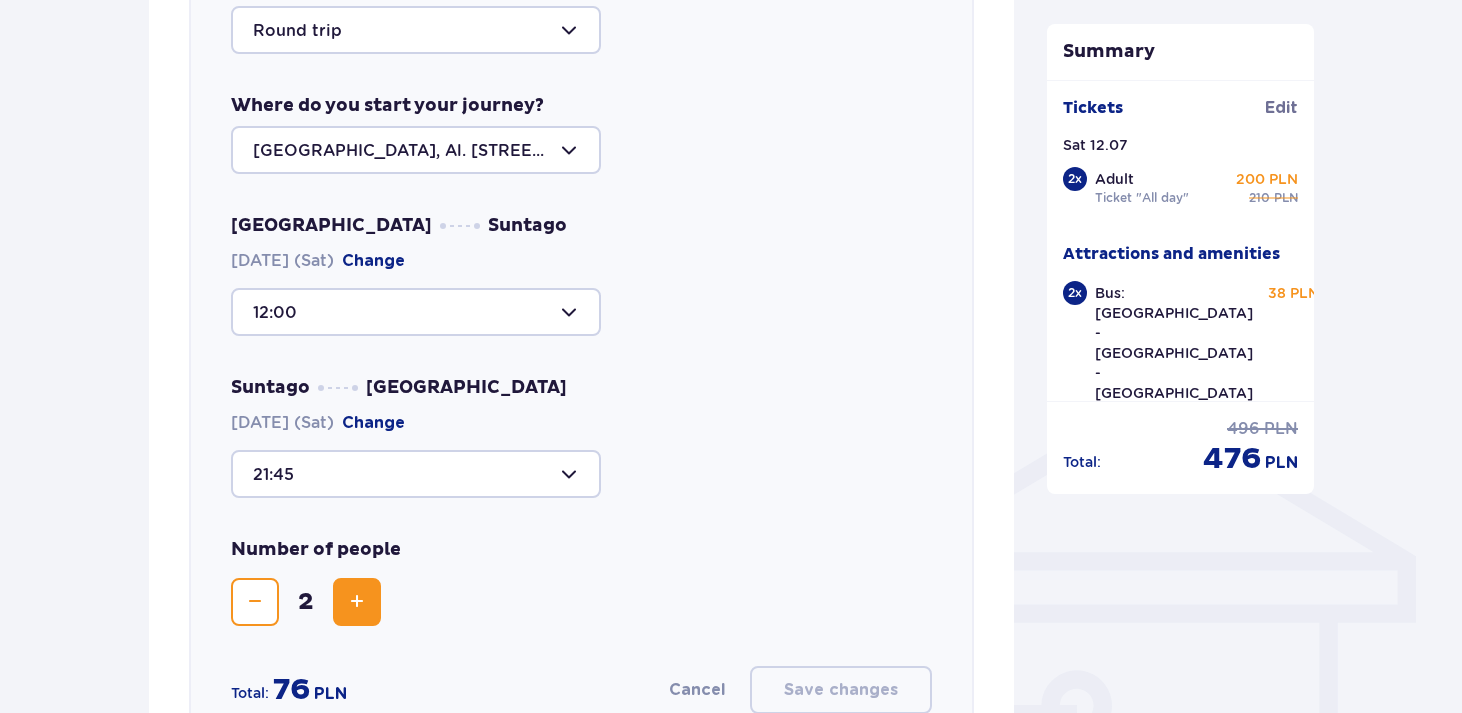 click on "Change" at bounding box center (373, 423) 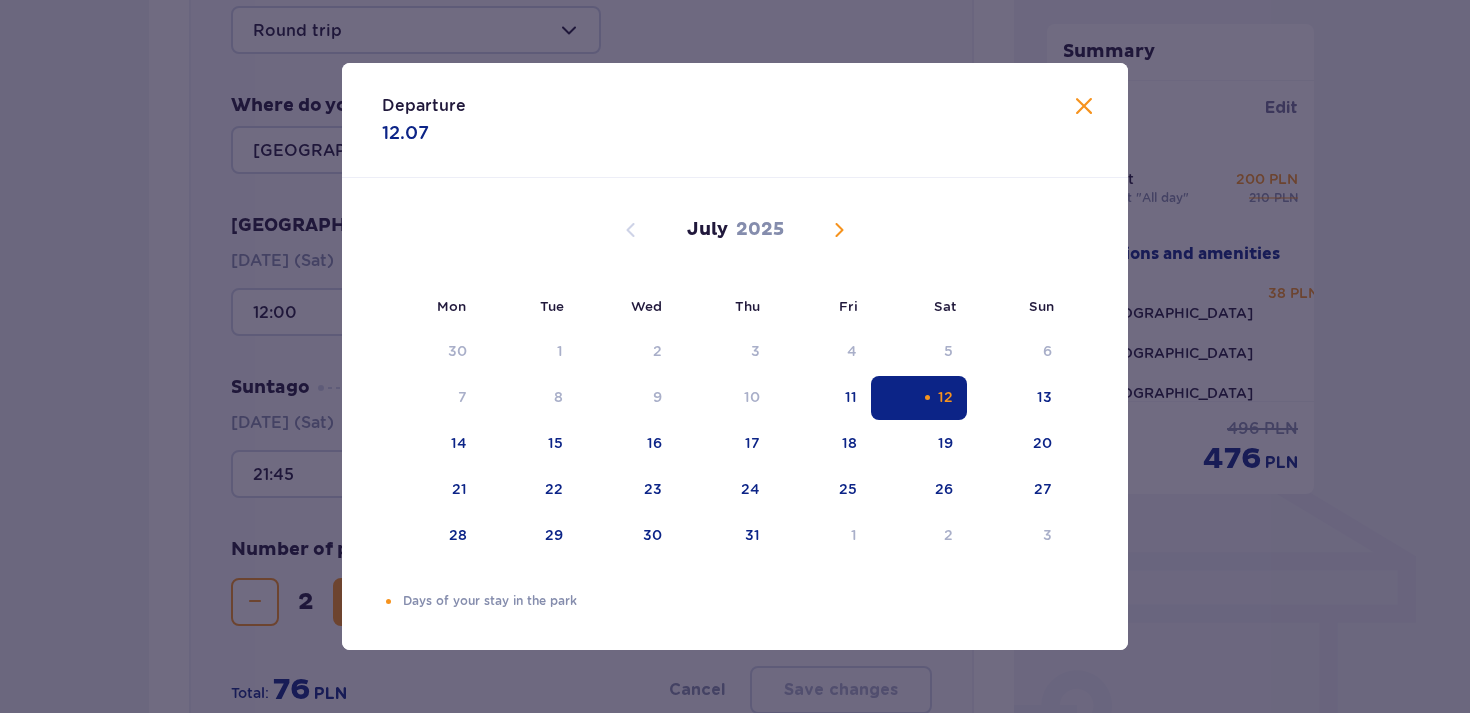 click at bounding box center (1084, 107) 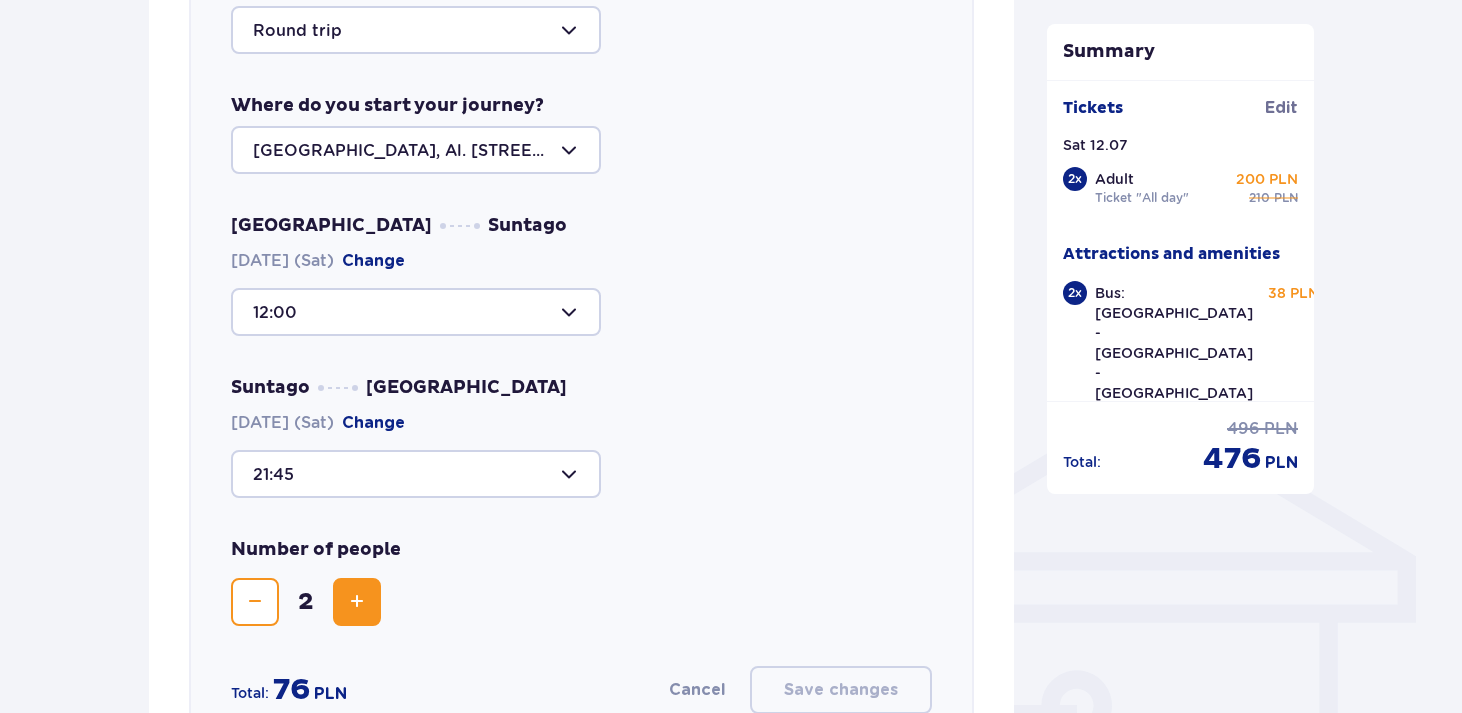 click at bounding box center (416, 474) 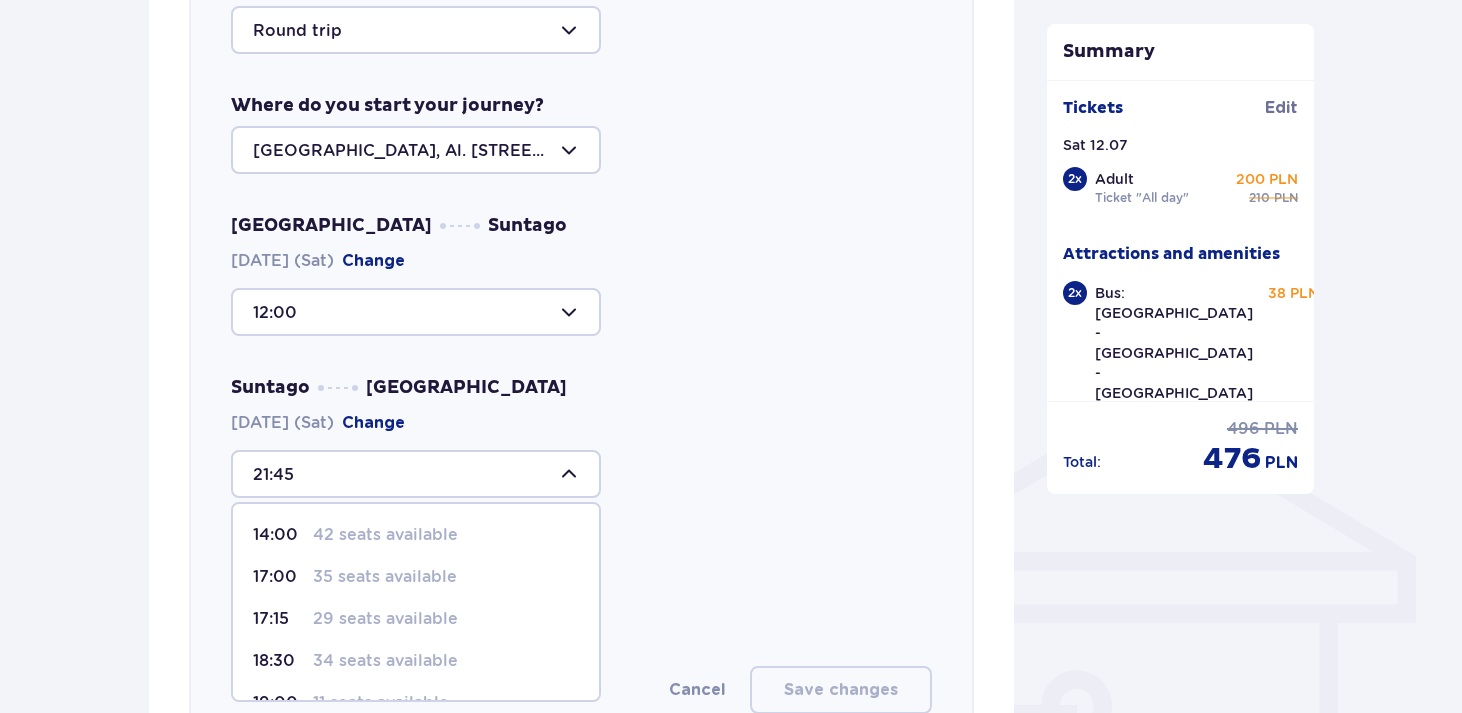 click at bounding box center (416, 474) 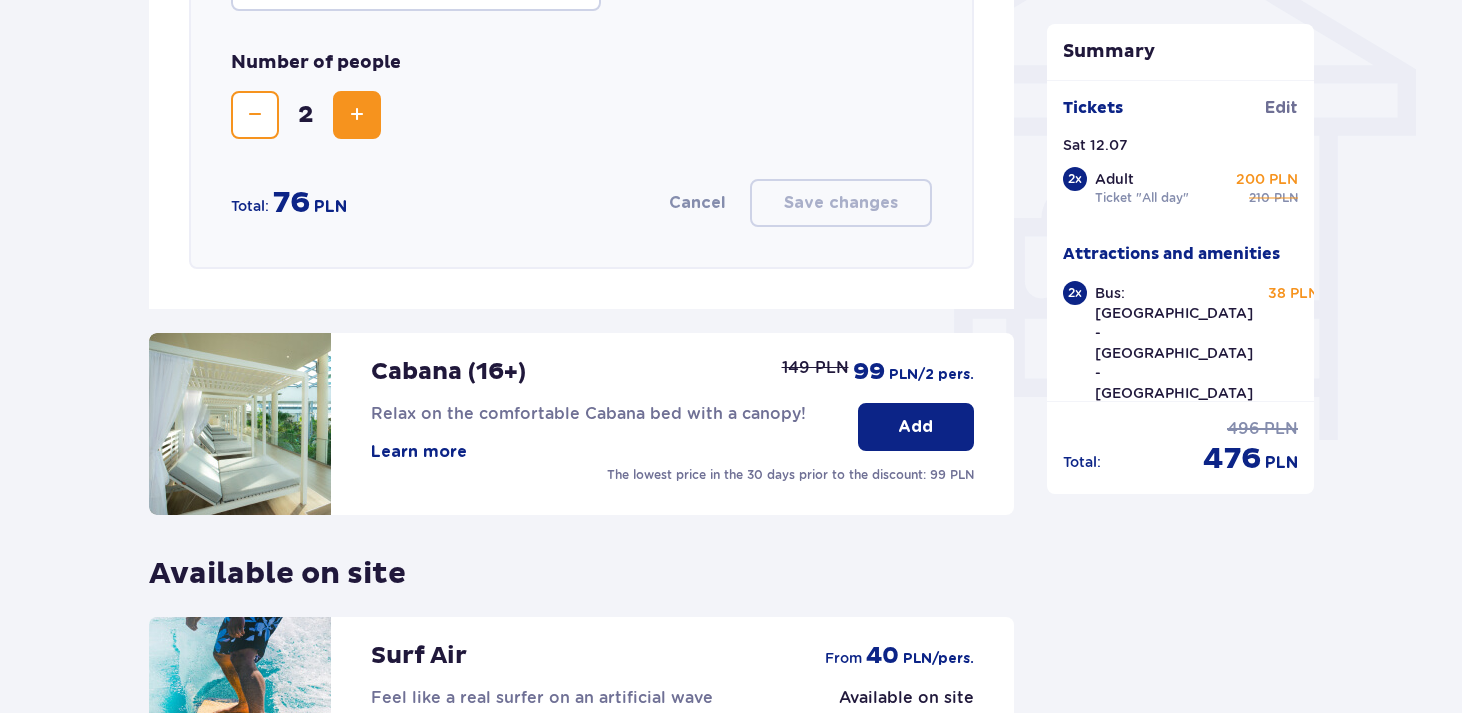 scroll, scrollTop: 2063, scrollLeft: 0, axis: vertical 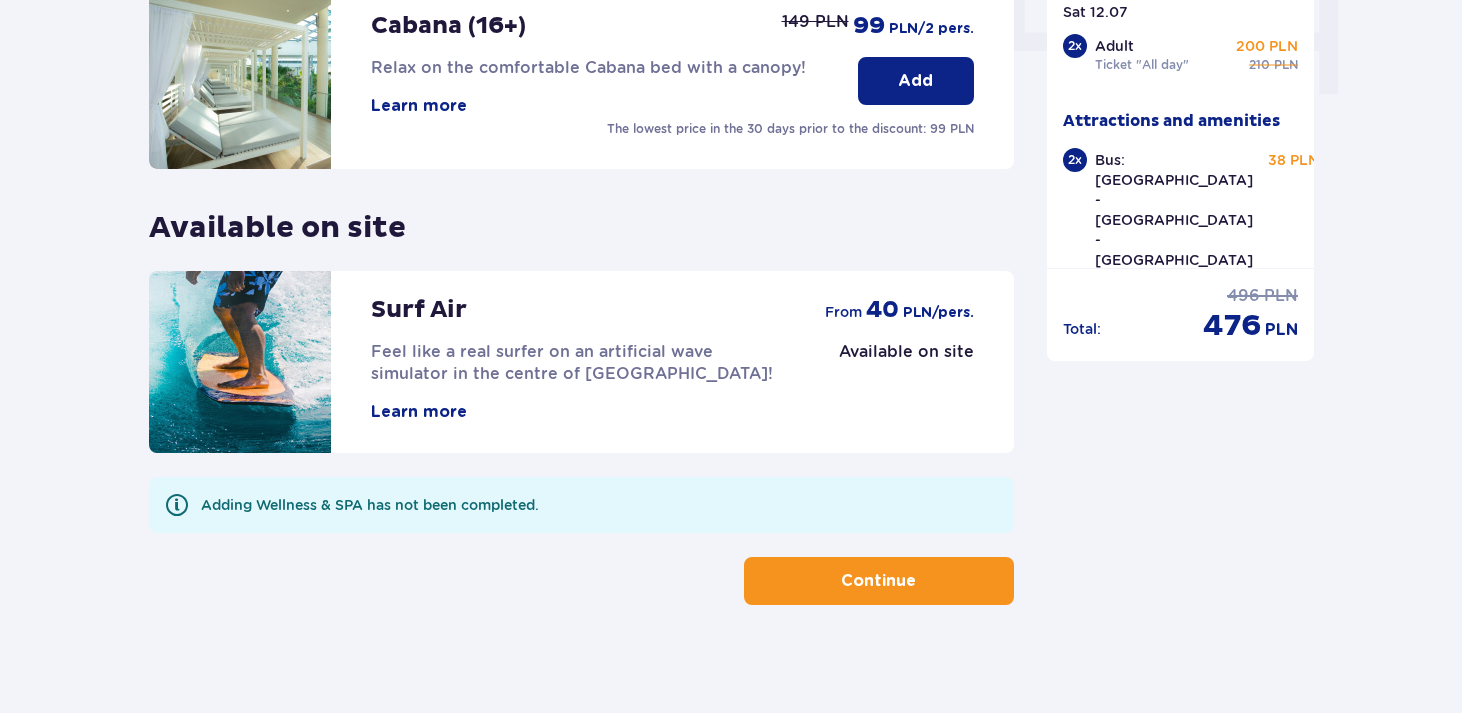 click on "Attractions and amenities Skip this step Online promotion Wellness & SPA (16+) Relax with our unique massages and special treatments for the whole body! Learn more Cancel from 103,20 PLN -20% on treatments Select category and treatment Massage (13) From 127,20 PLN Suntago massage Our signature massage inspired by the Caribbean deeply relaxes your entire body and is performed with warm [PERSON_NAME] butter. Special massage movements, synchronized with your breath and heartbeat, release tension and relax your muscles. More details 369 PLN 295,20 PLN 45 min Regular price: 369 PLN Lowest price in the 30 days prior to the discount: 369 PLN Jamango massage Our signature energizing full-body massage, performed with warm aromatic oil, effectively reduces muscle tension through elements of fascial massage. More details 369 PLN 295,20 PLN 45 min Regular price: 369 PLN Lowest price in the 30 days prior to the discount: 369 PLN Kobido face massage More details 409 PLN 327,20 PLN 50 min Regular price: 409 PLN Classic massage" at bounding box center (581, -623) 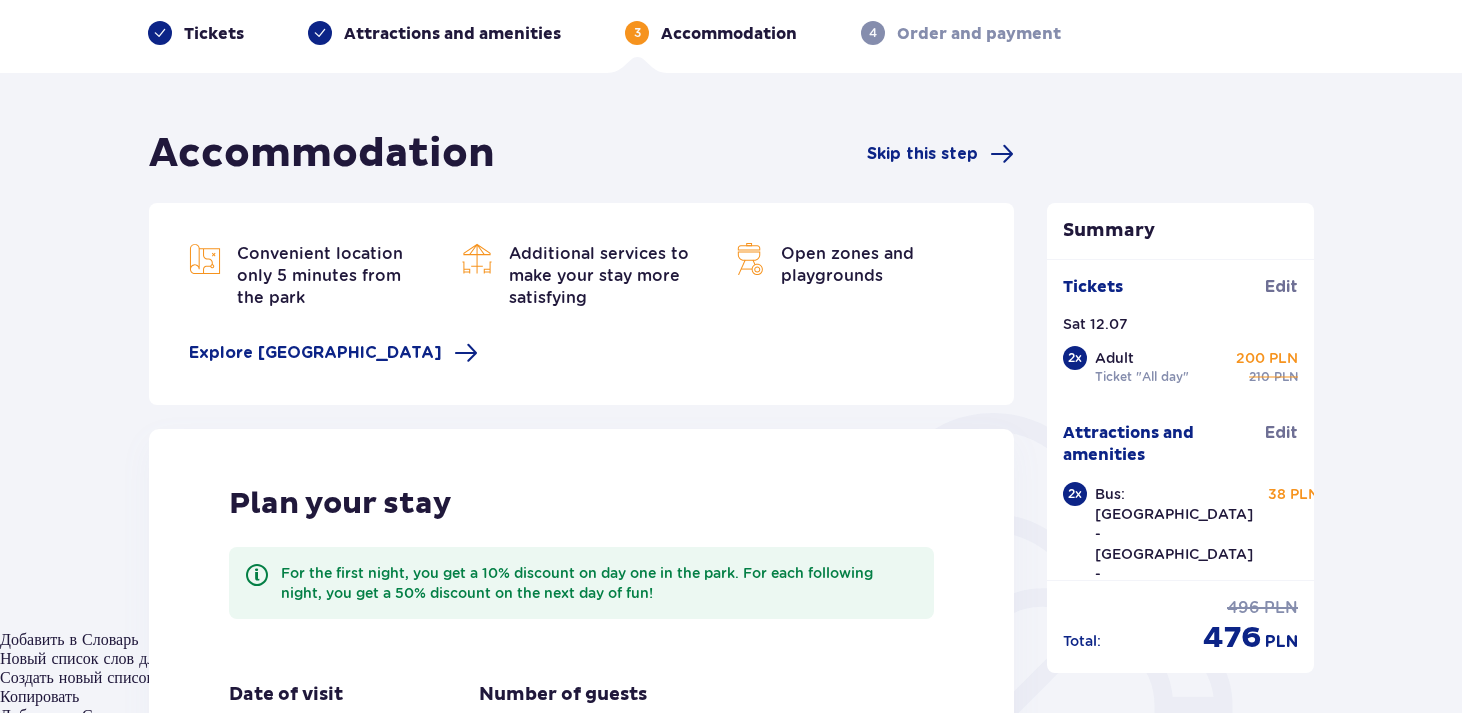 scroll, scrollTop: 226, scrollLeft: 0, axis: vertical 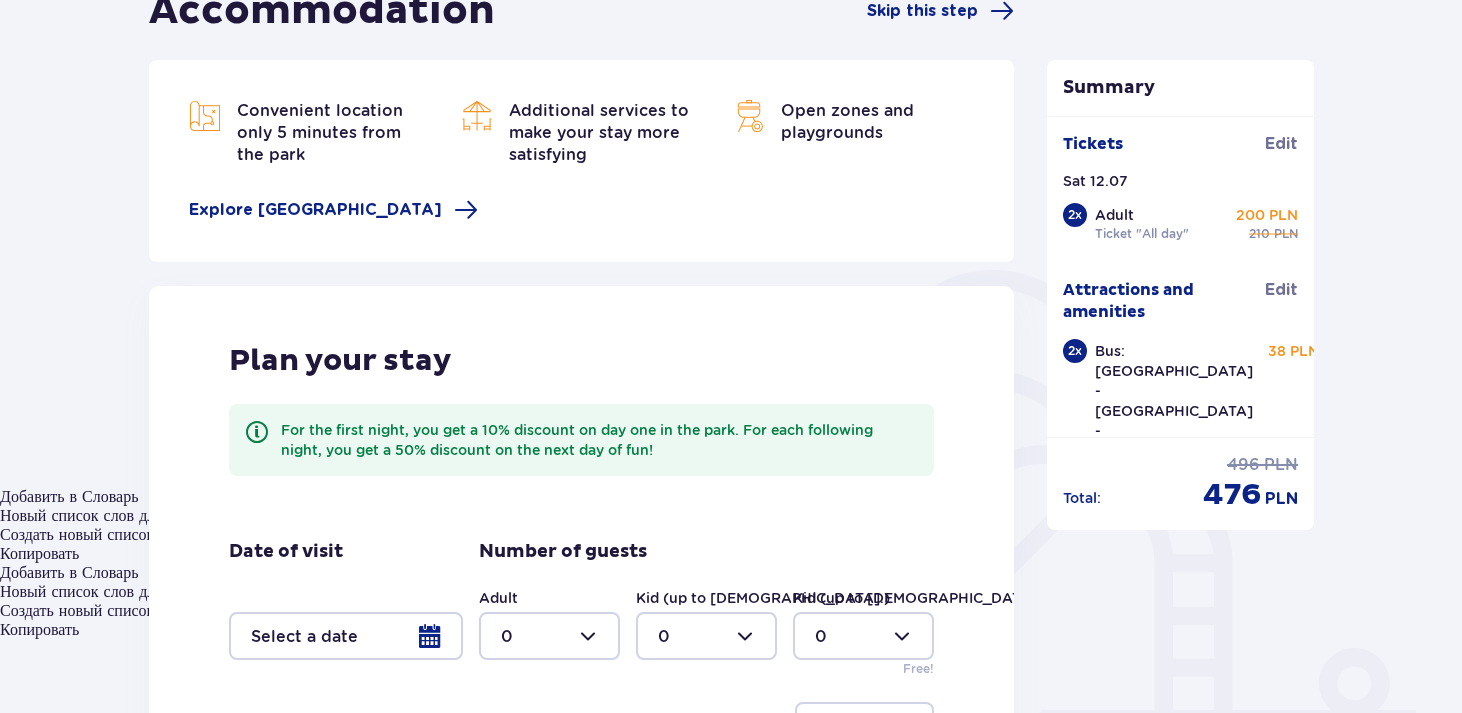 click on "Kid (up to [DEMOGRAPHIC_DATA].)   0" at bounding box center [863, 624] 